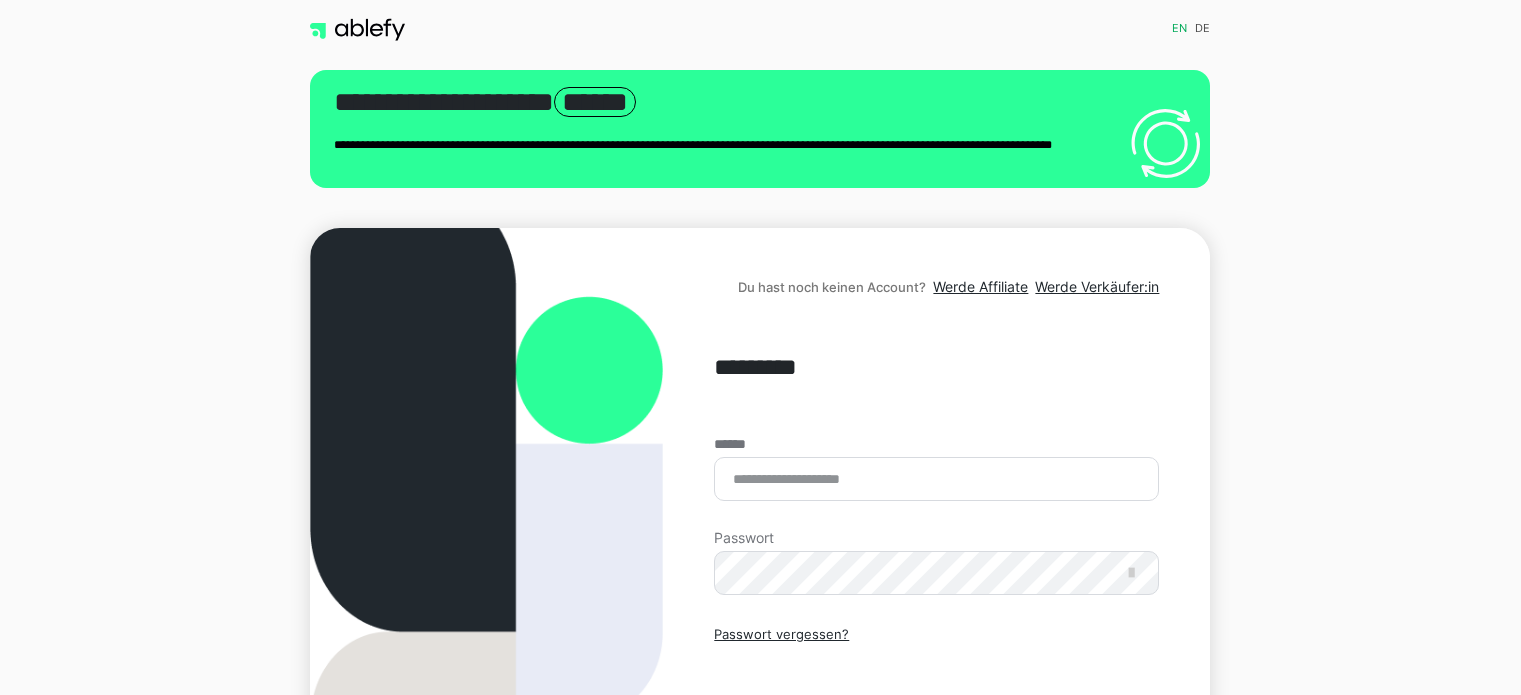 scroll, scrollTop: 100, scrollLeft: 0, axis: vertical 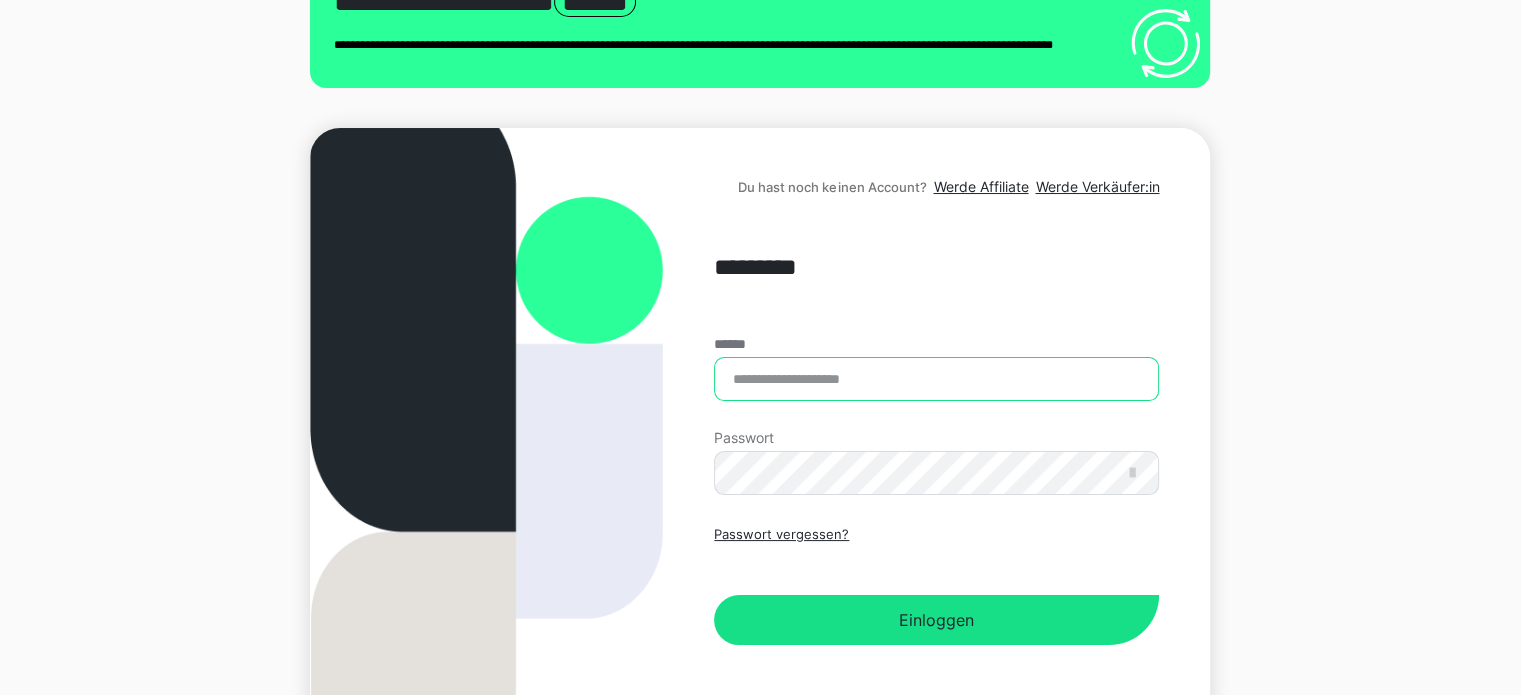 click on "******" at bounding box center (936, 379) 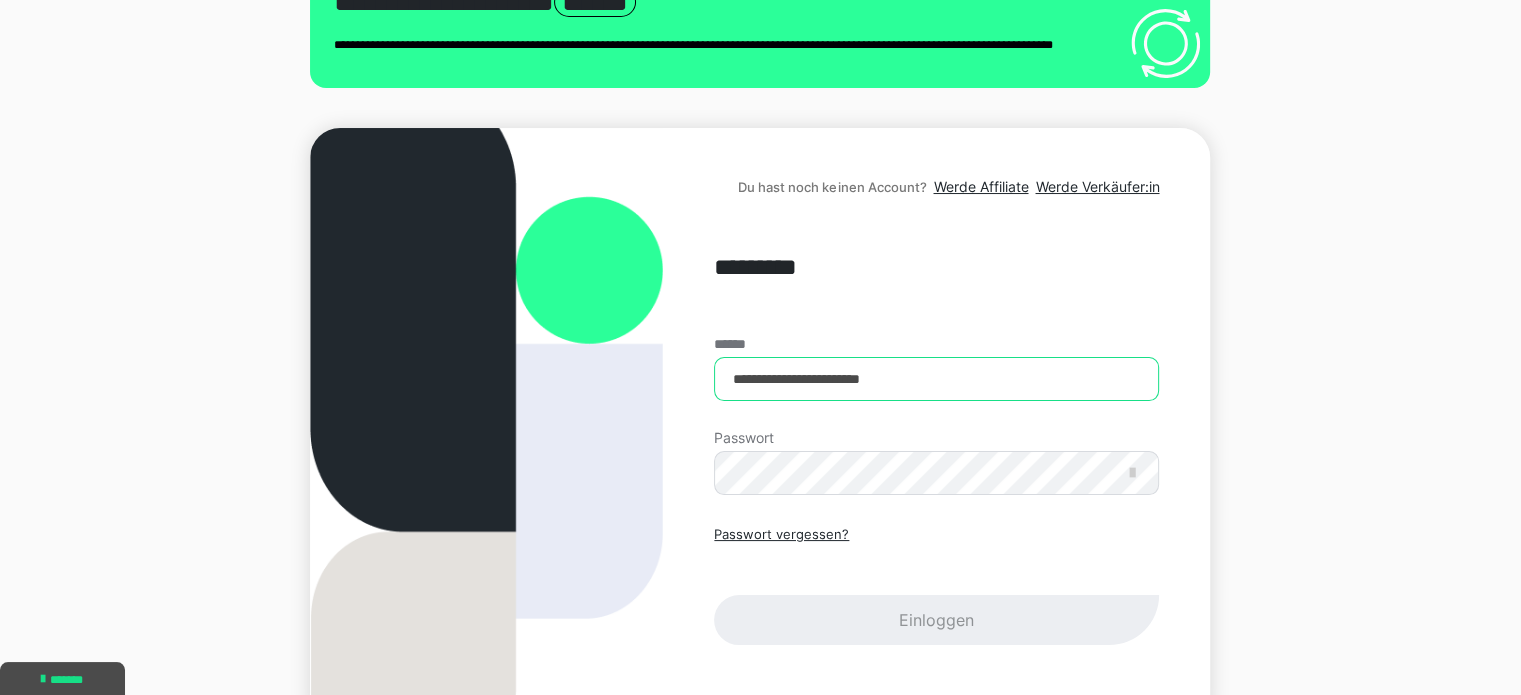 type on "**********" 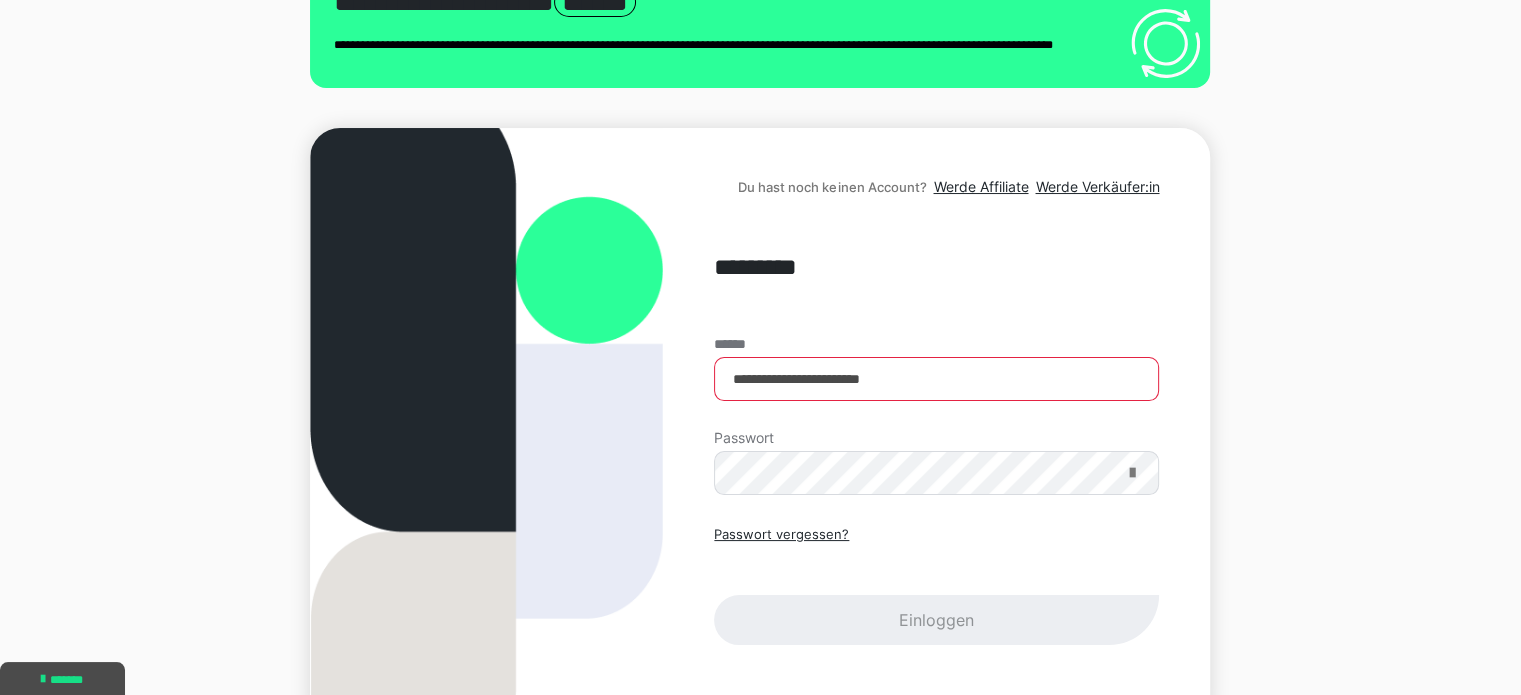 click at bounding box center (1131, 473) 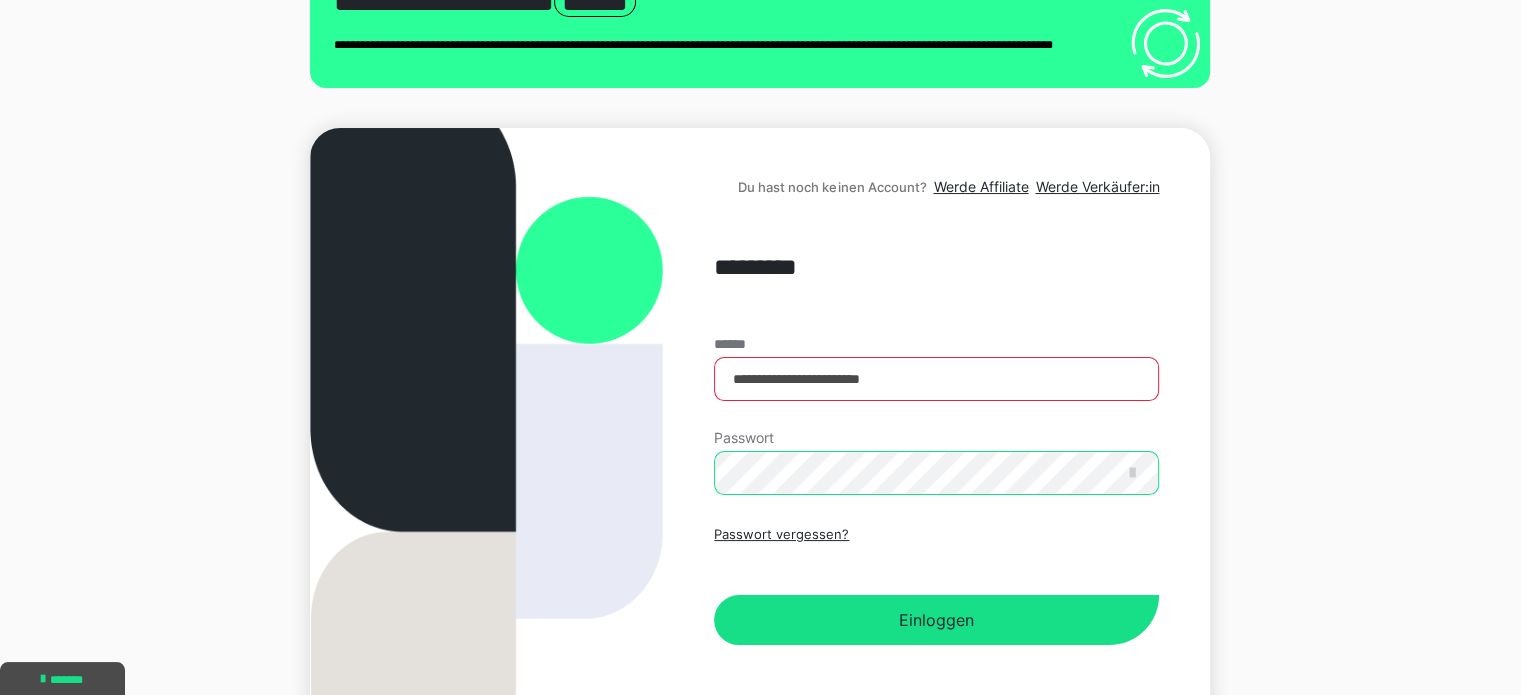 click on "Einloggen" at bounding box center (936, 620) 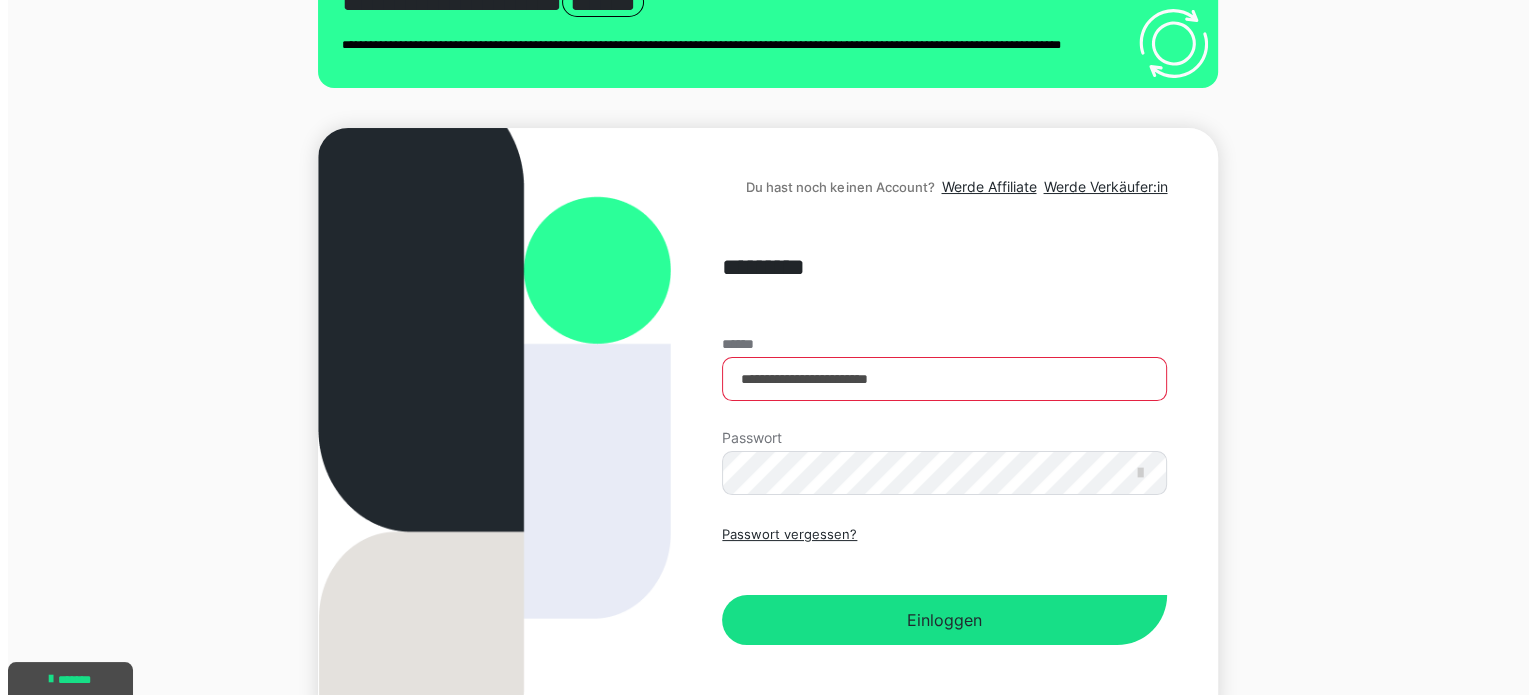 scroll, scrollTop: 0, scrollLeft: 0, axis: both 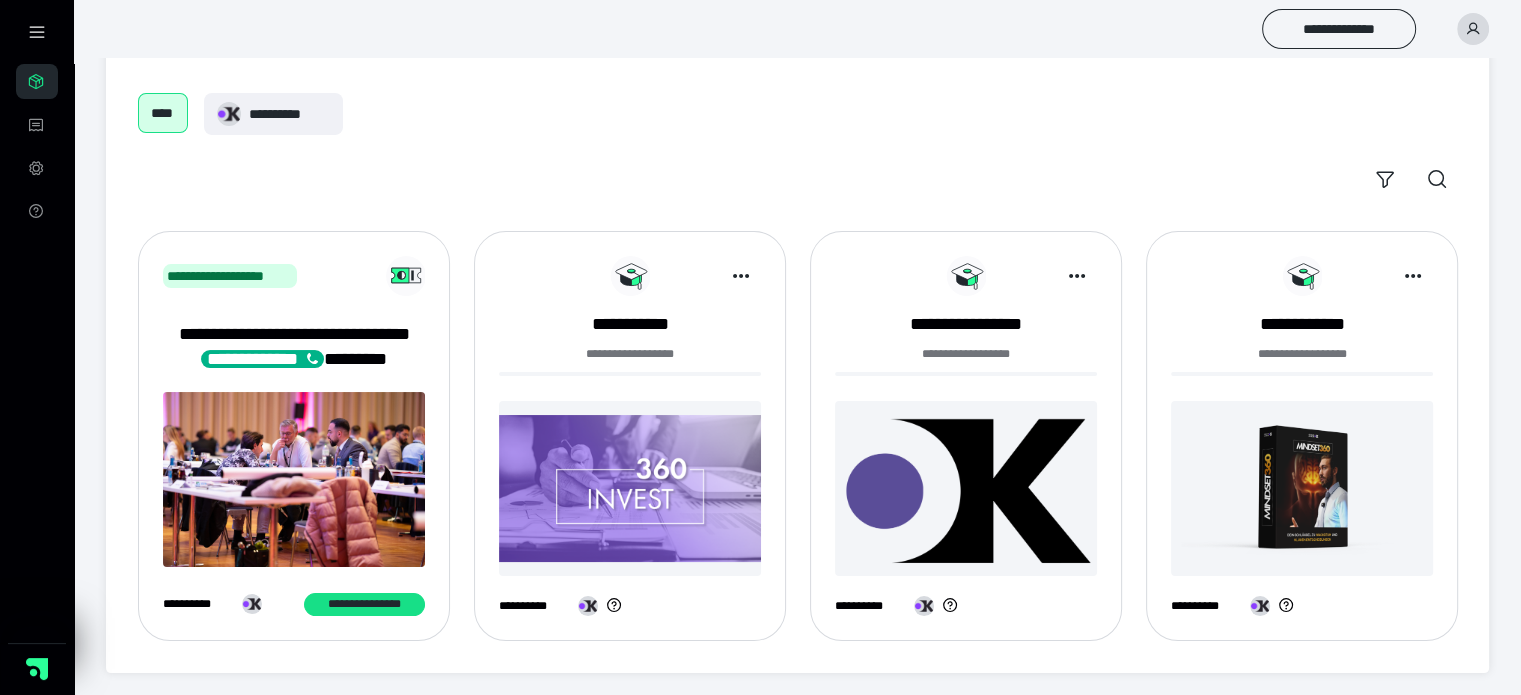 click at bounding box center [966, 488] 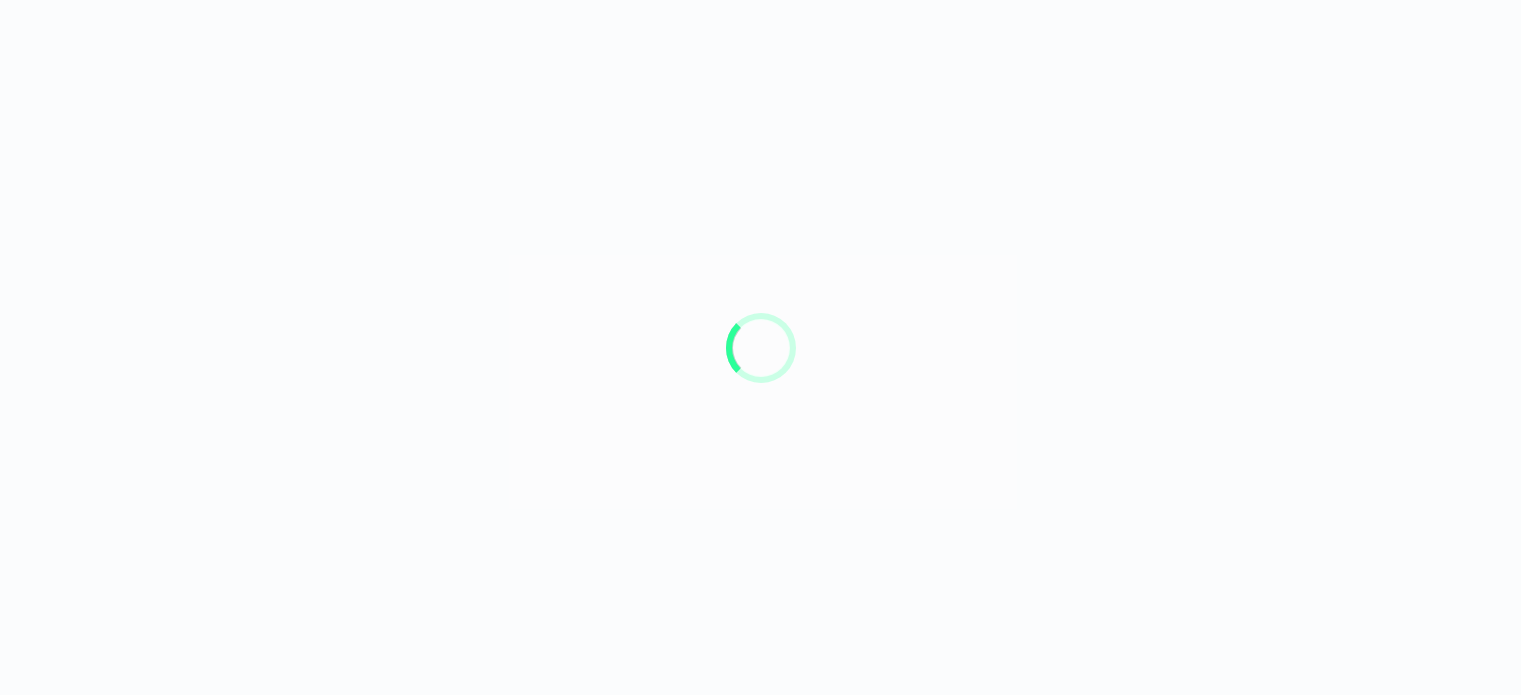scroll, scrollTop: 0, scrollLeft: 0, axis: both 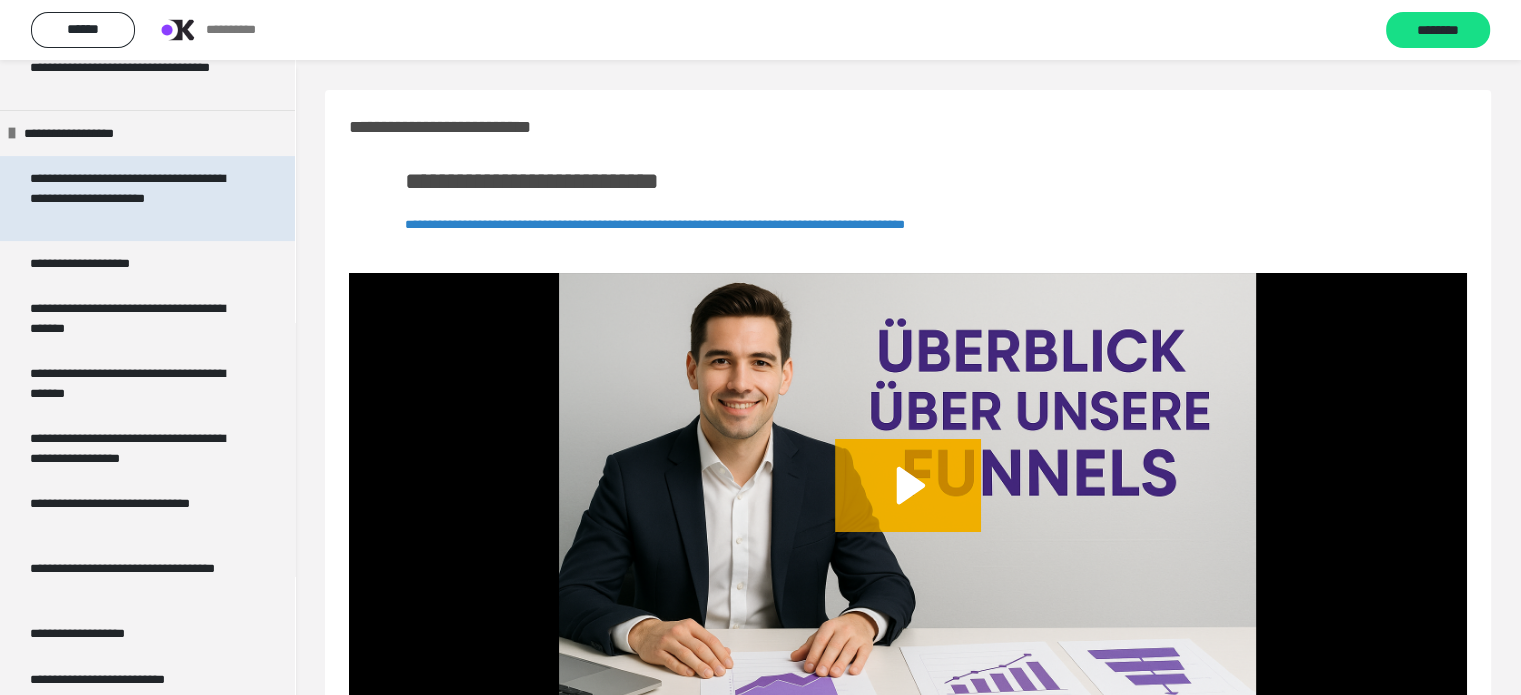 click on "**********" at bounding box center [132, 198] 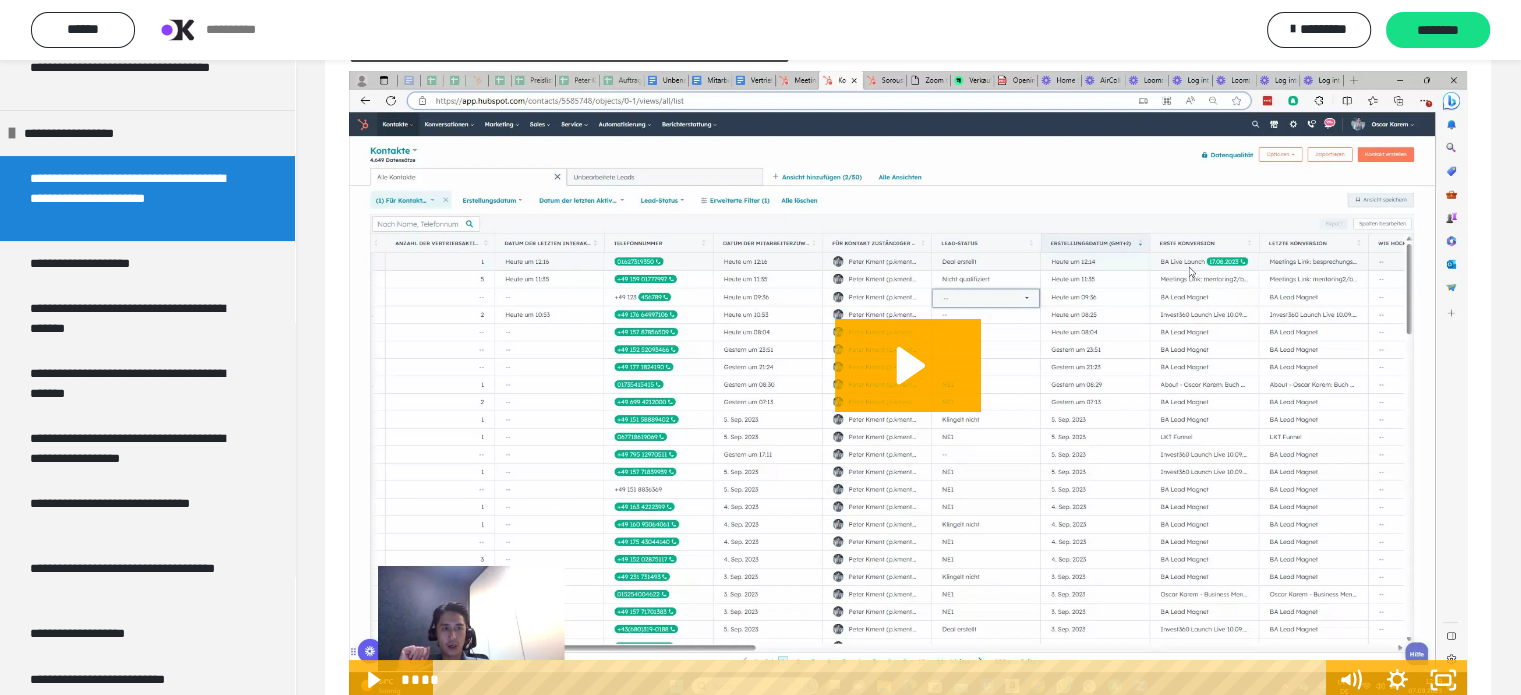scroll, scrollTop: 100, scrollLeft: 0, axis: vertical 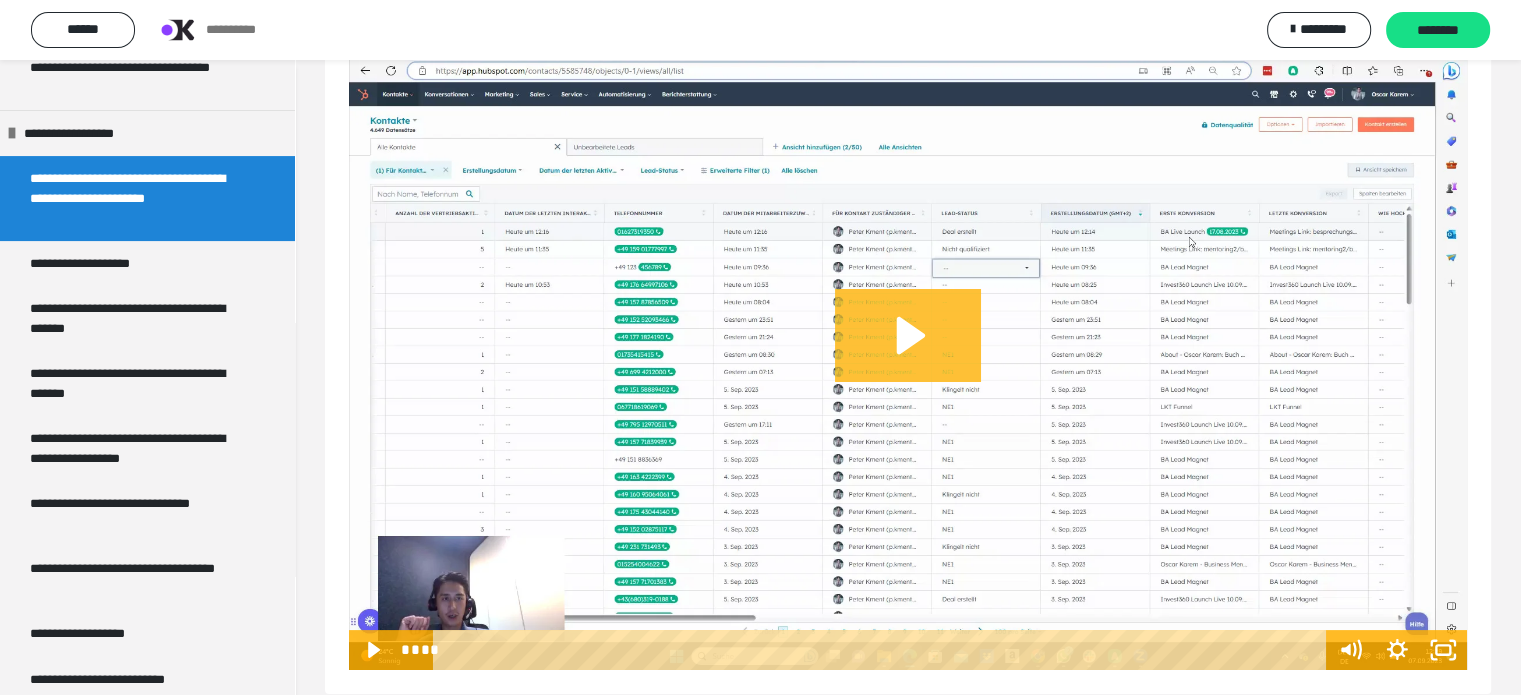 click 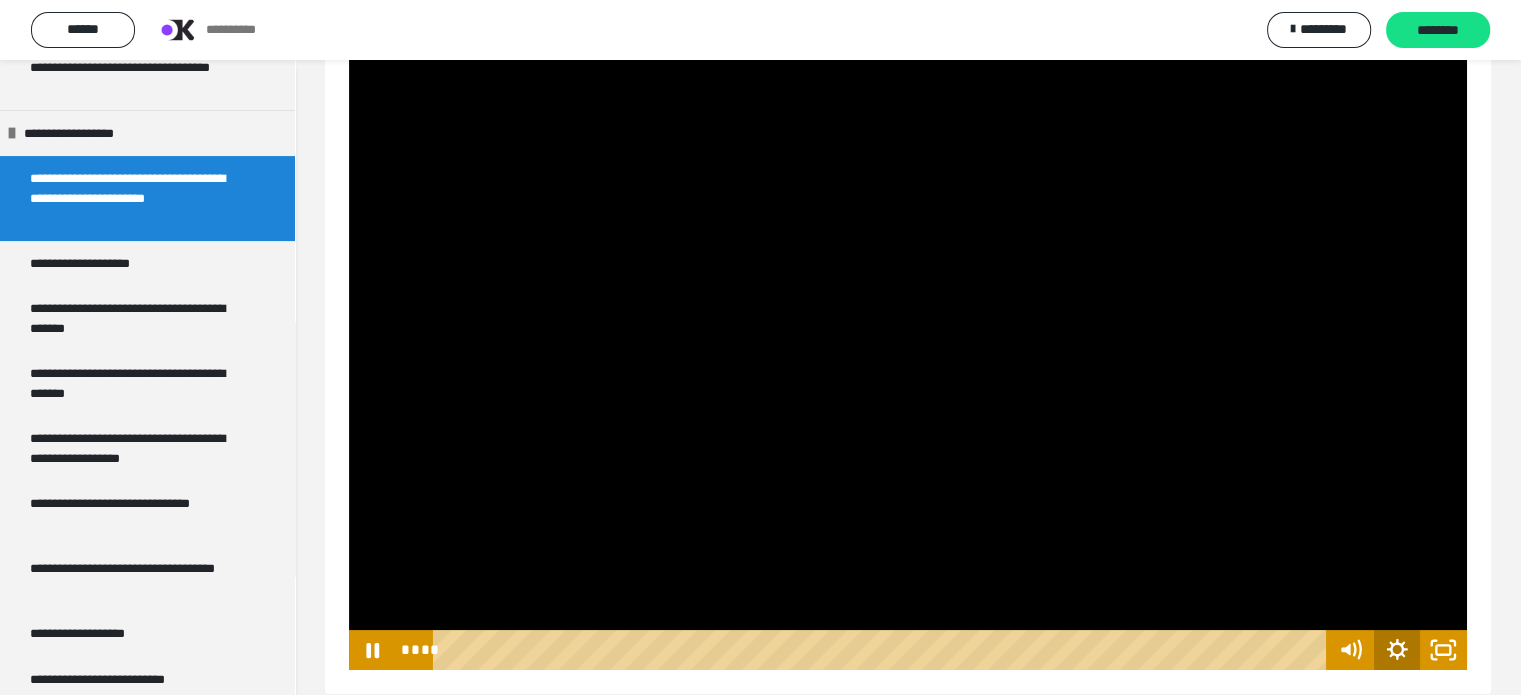 click 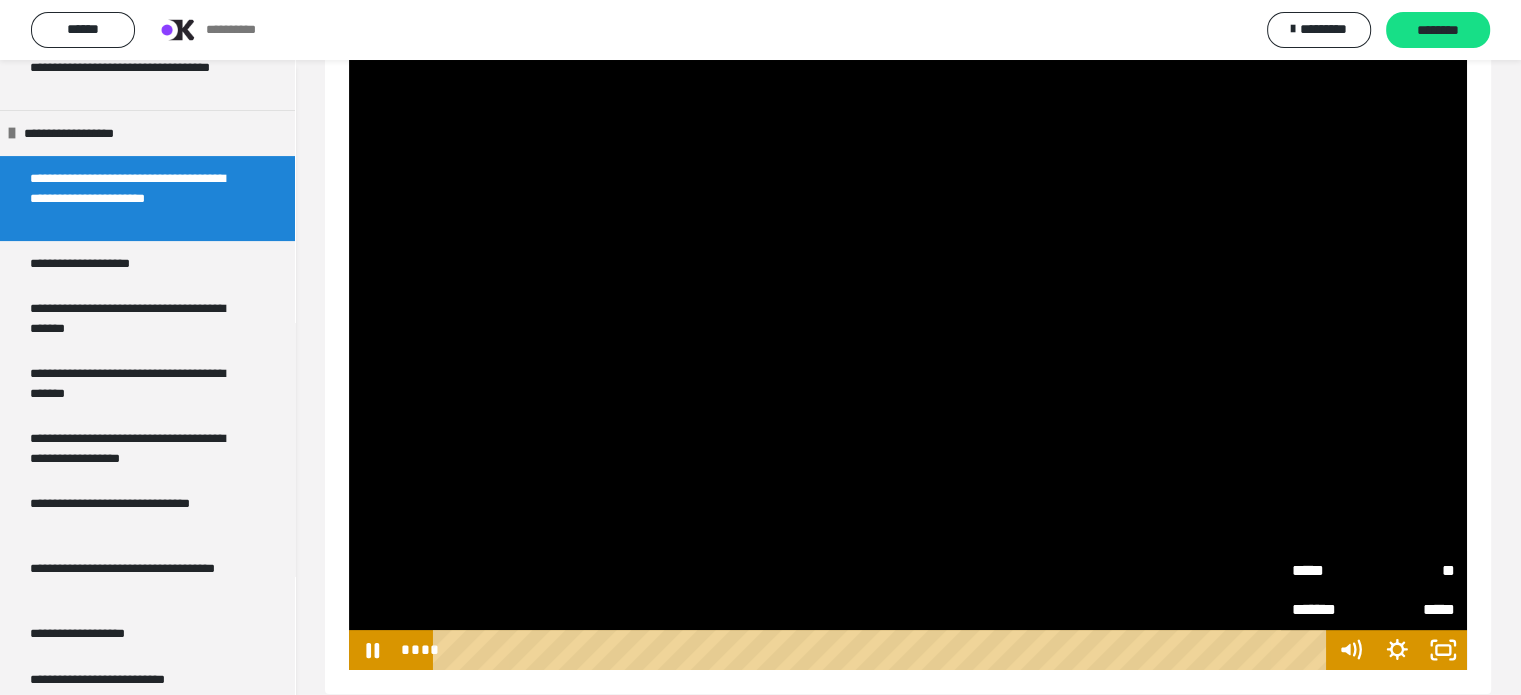 click on "**" at bounding box center (1415, 571) 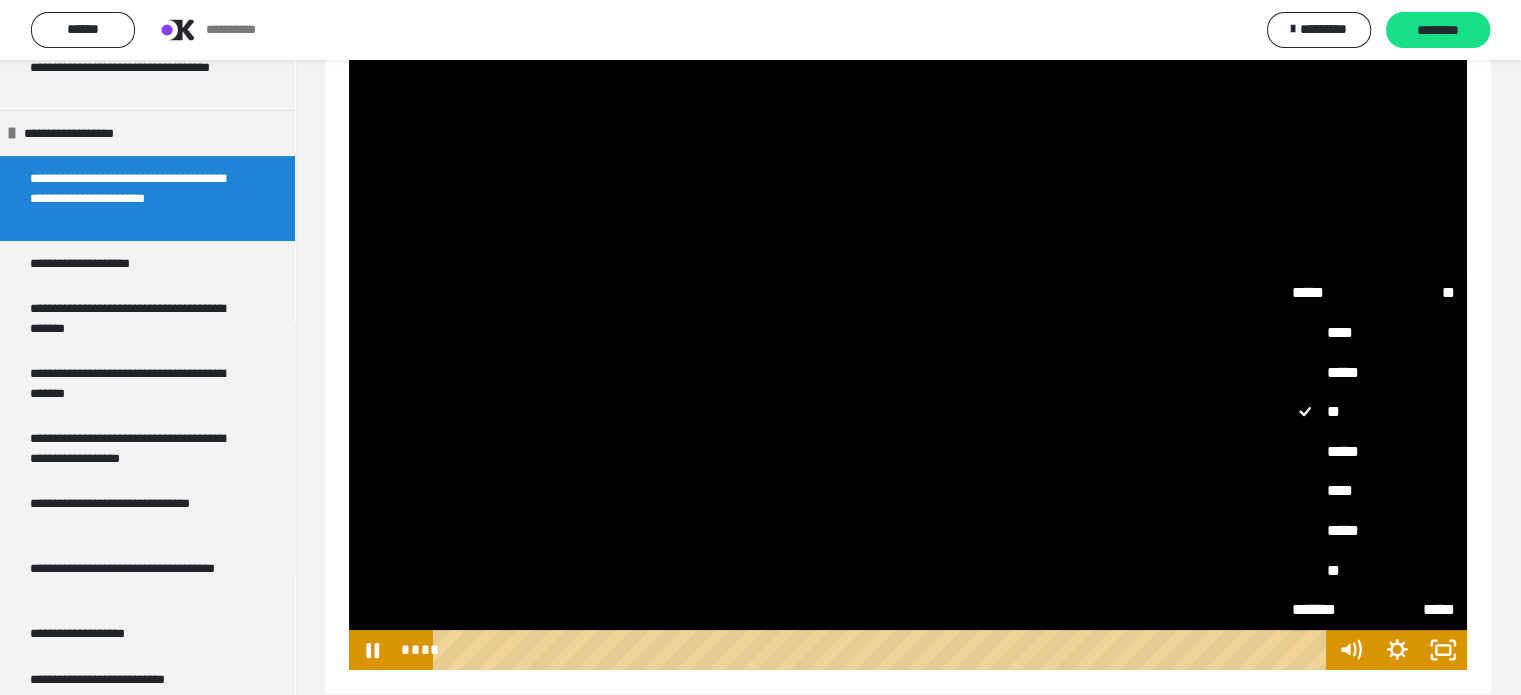 click on "****" at bounding box center (1374, 491) 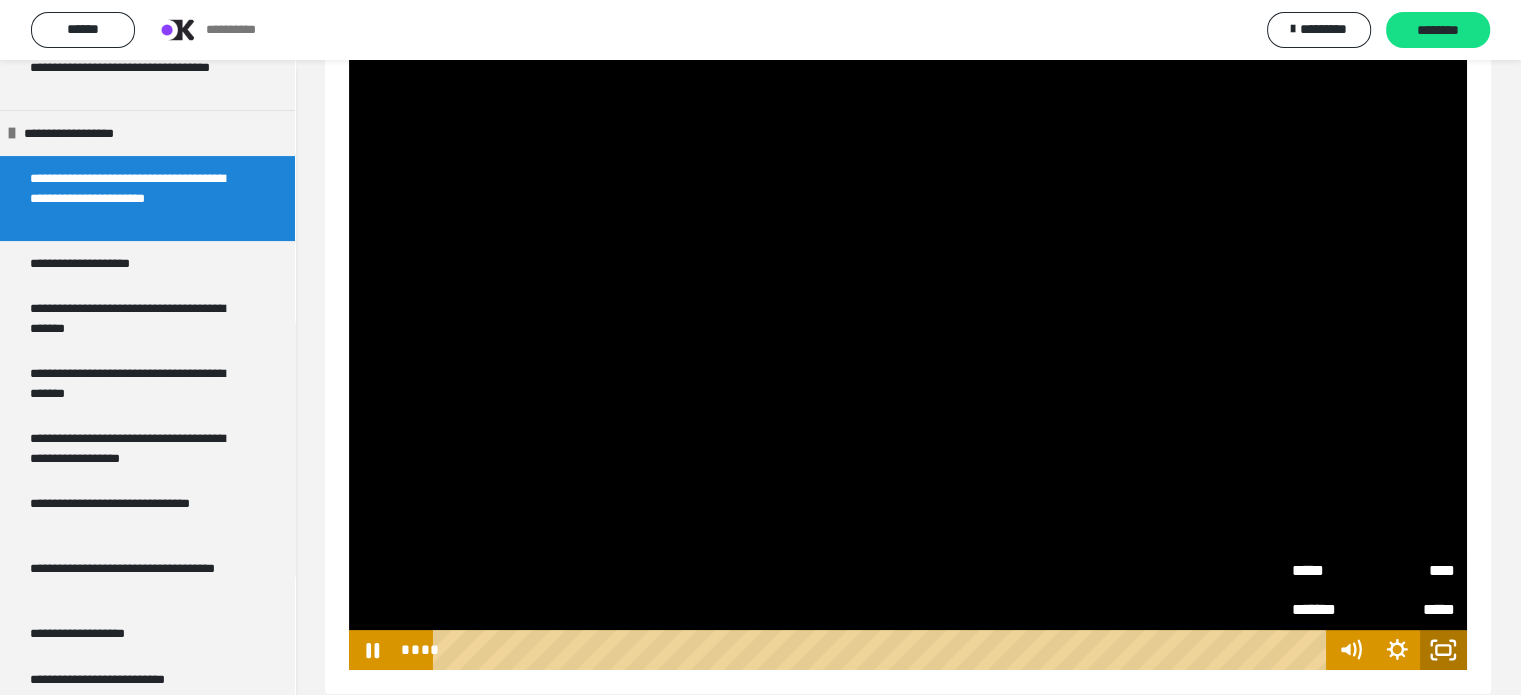 click 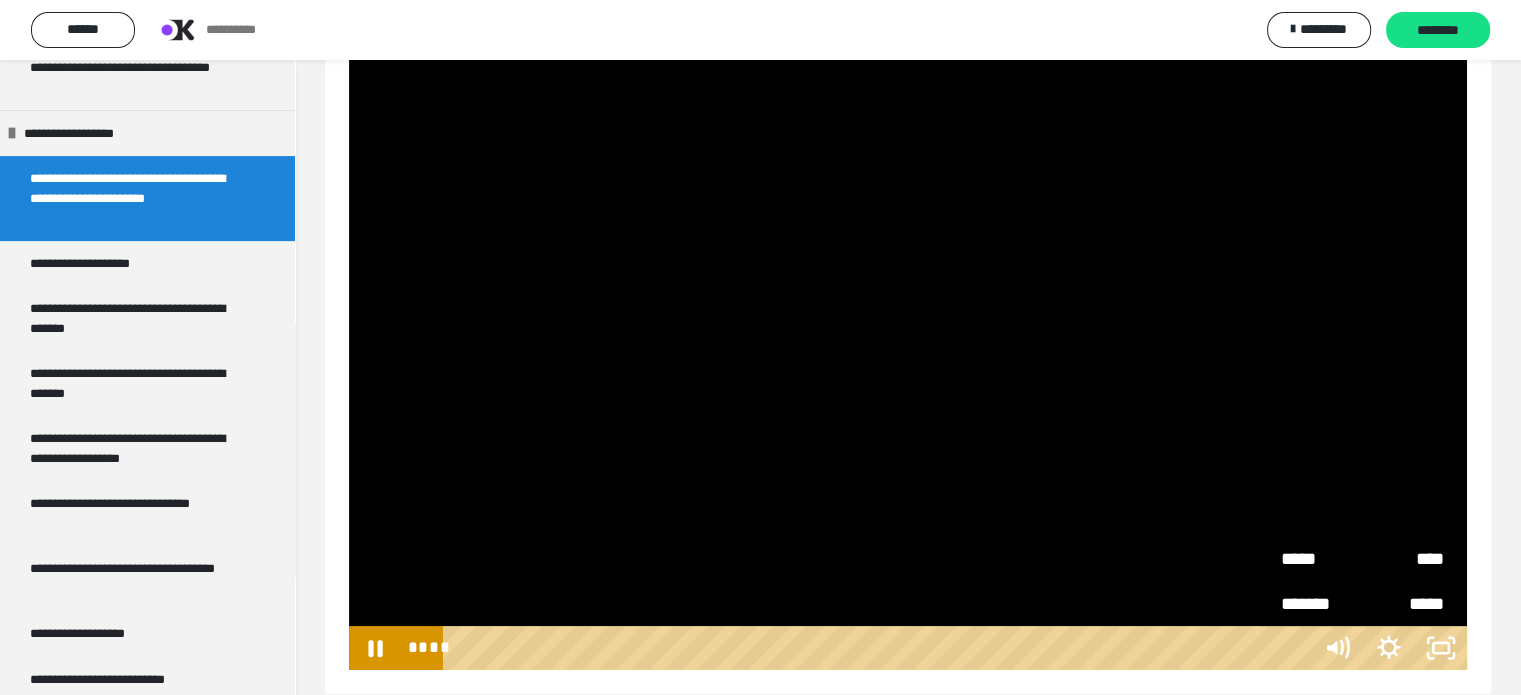 scroll, scrollTop: 60, scrollLeft: 0, axis: vertical 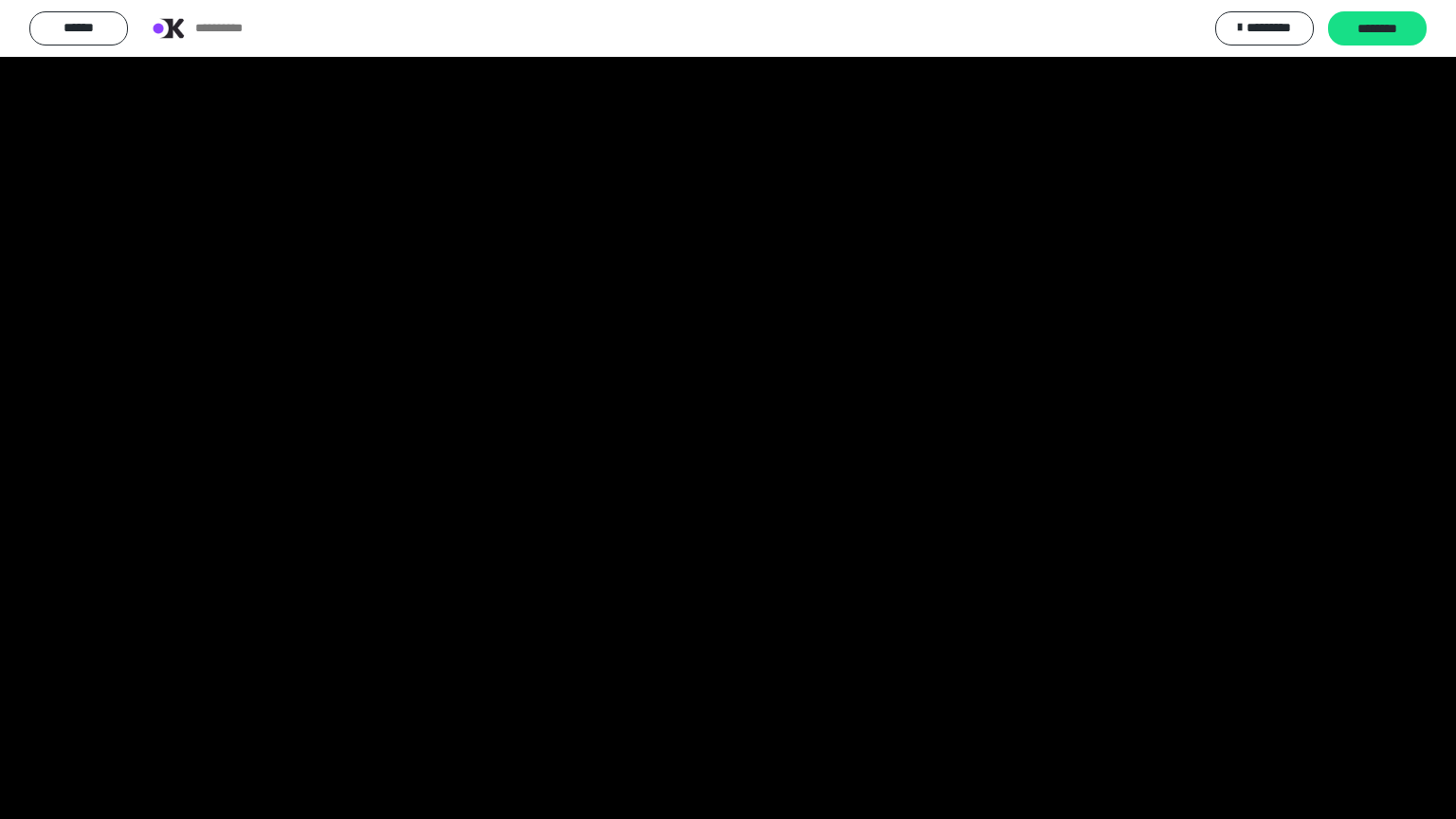 type 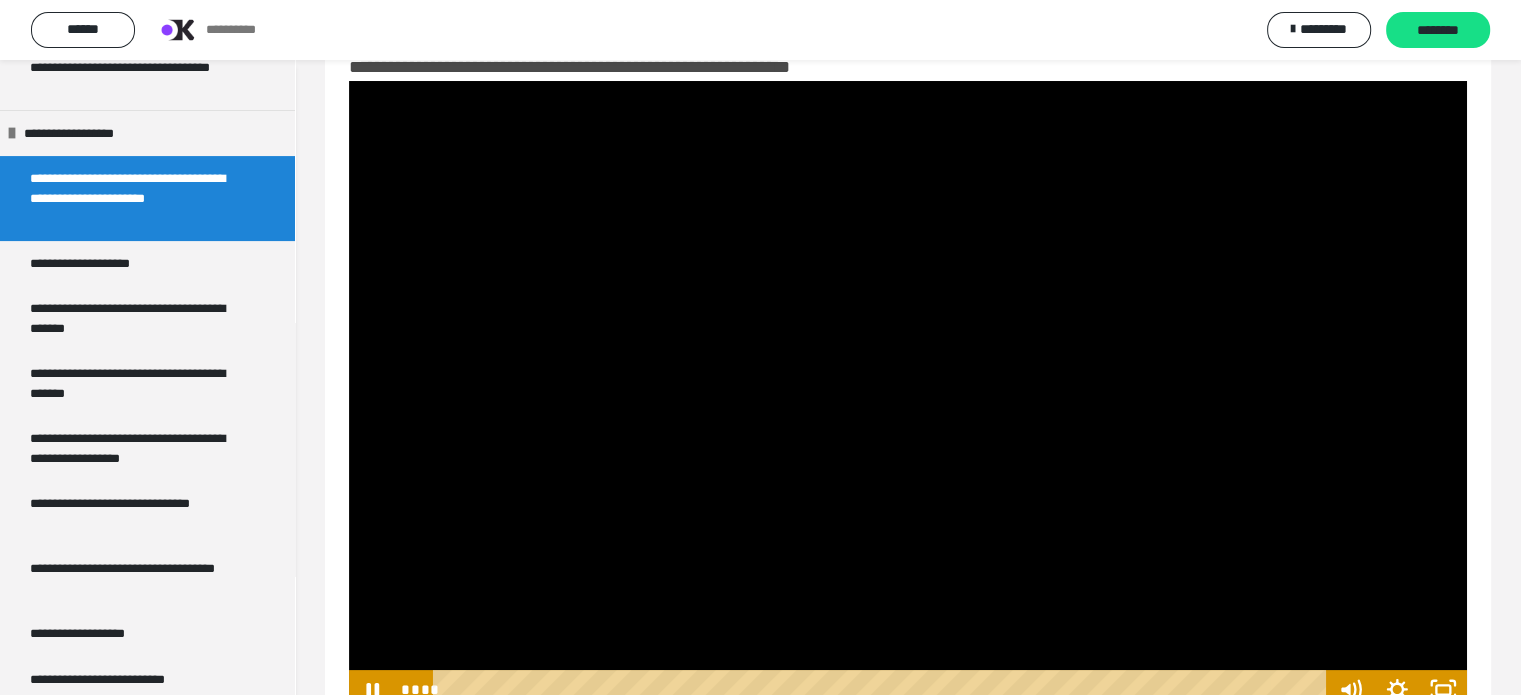 click at bounding box center (908, 395) 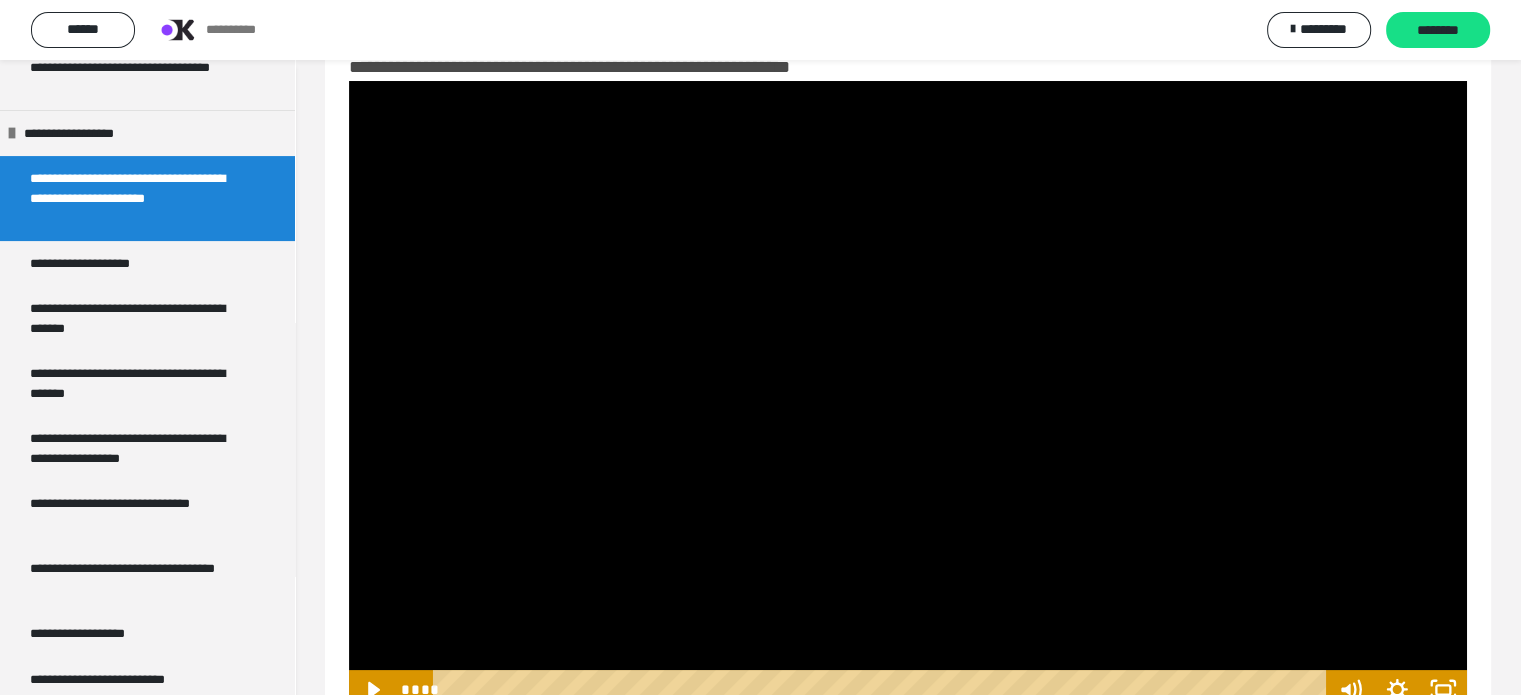 click at bounding box center (908, 395) 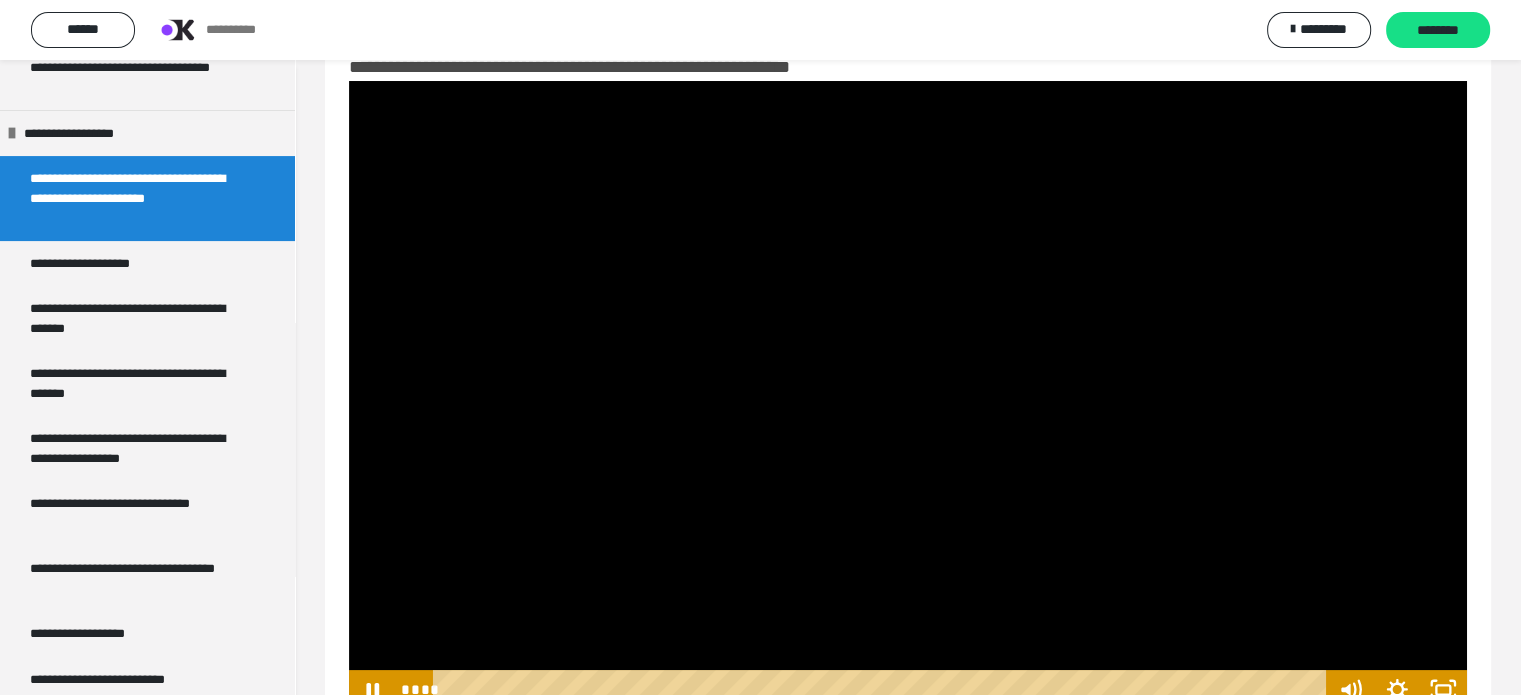 click at bounding box center [908, 395] 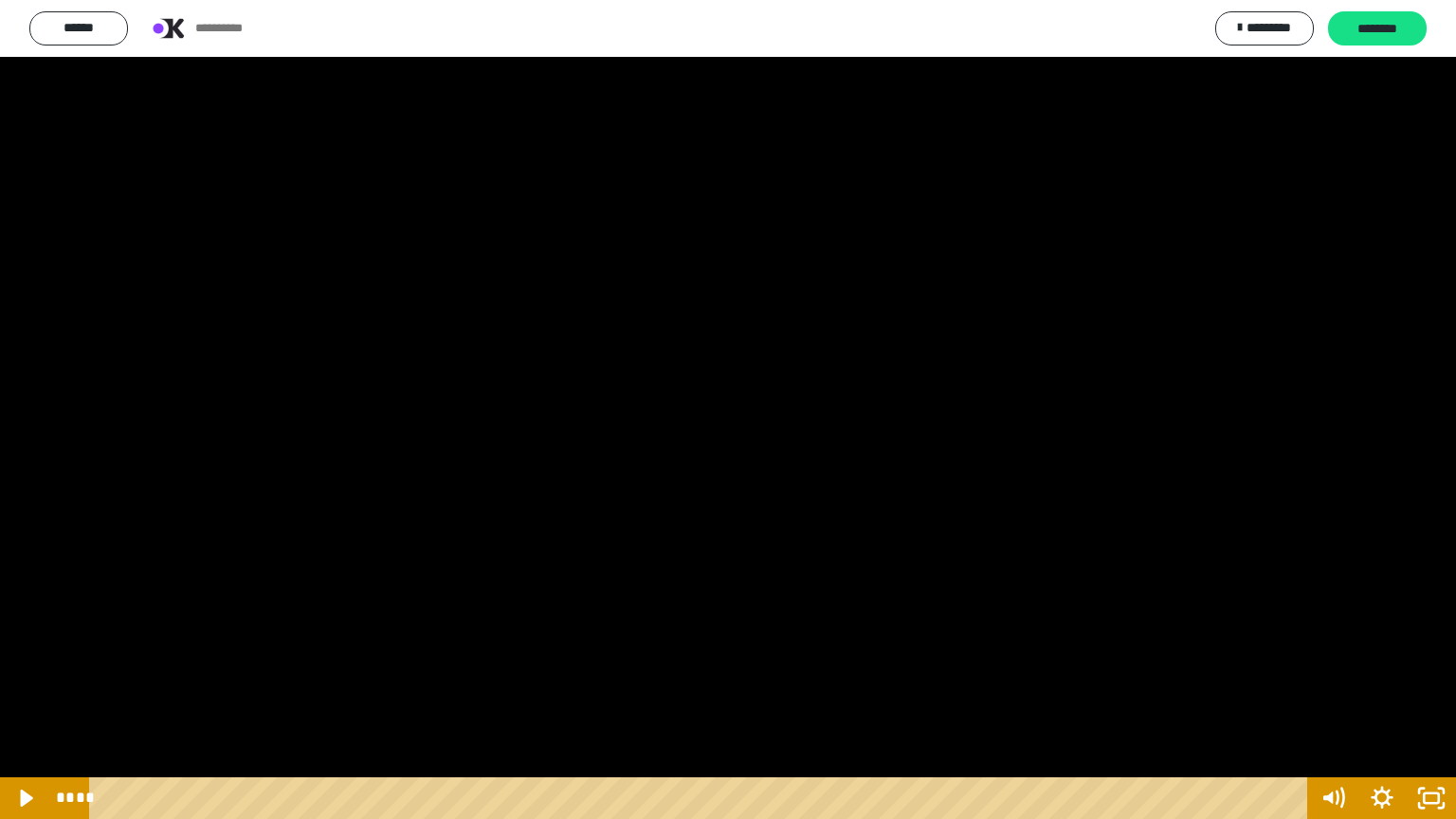 click at bounding box center [728, 410] 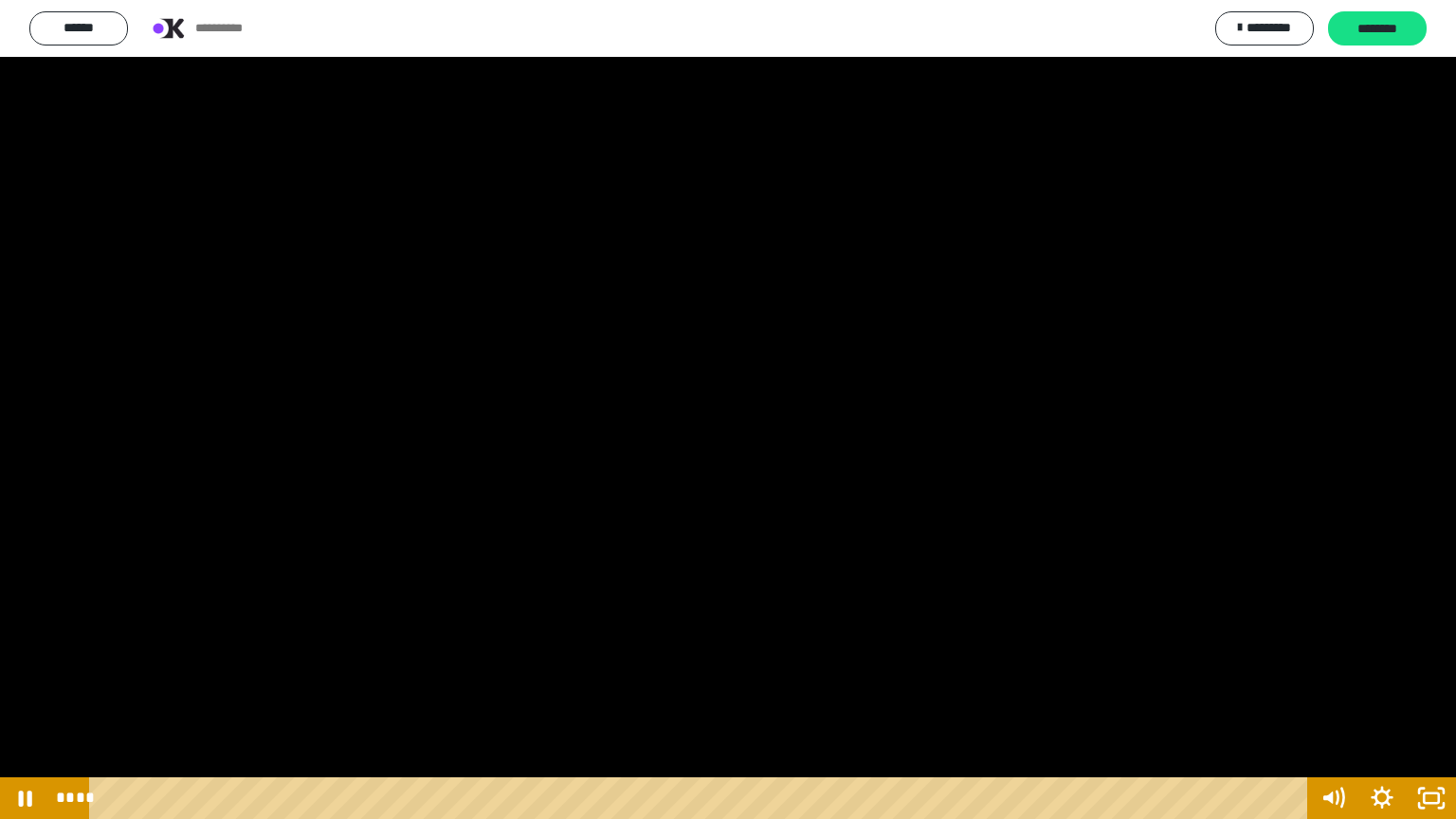 click at bounding box center (728, 410) 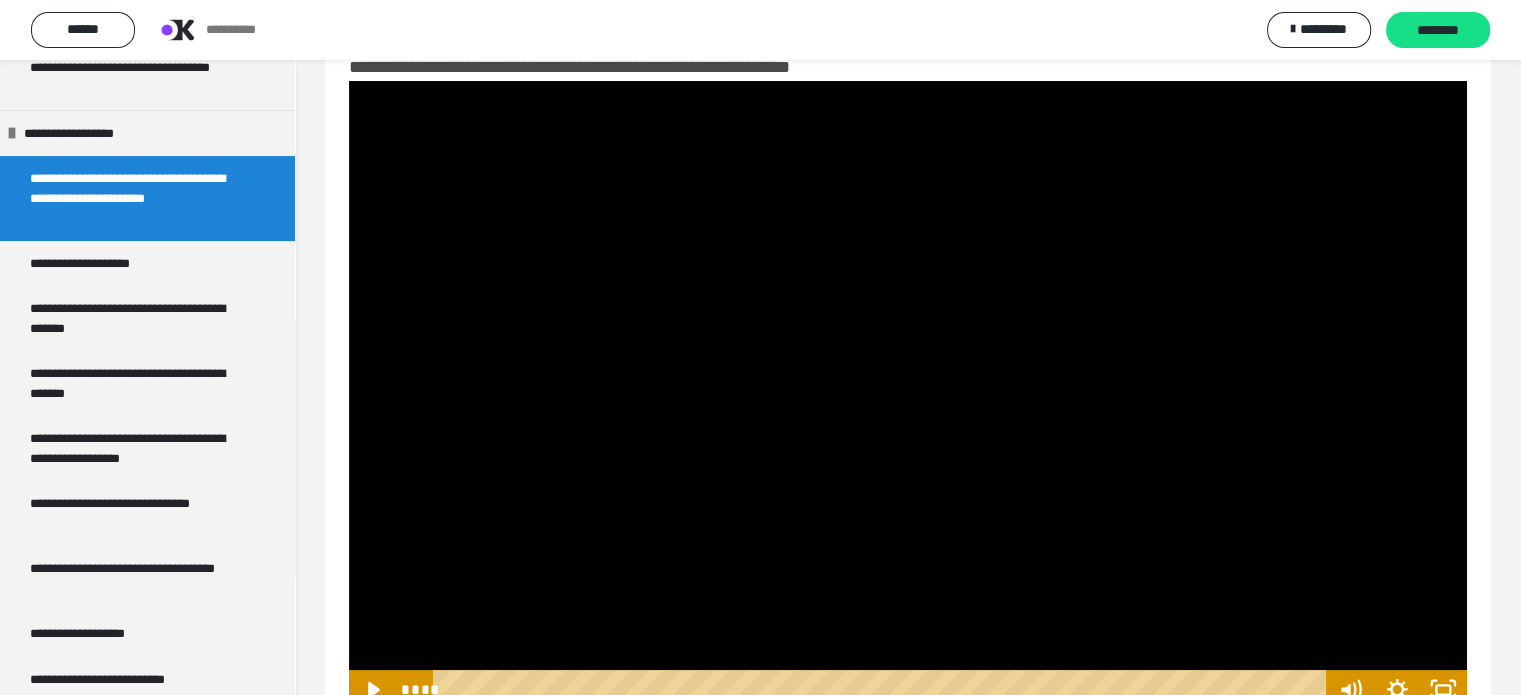 click at bounding box center (908, 395) 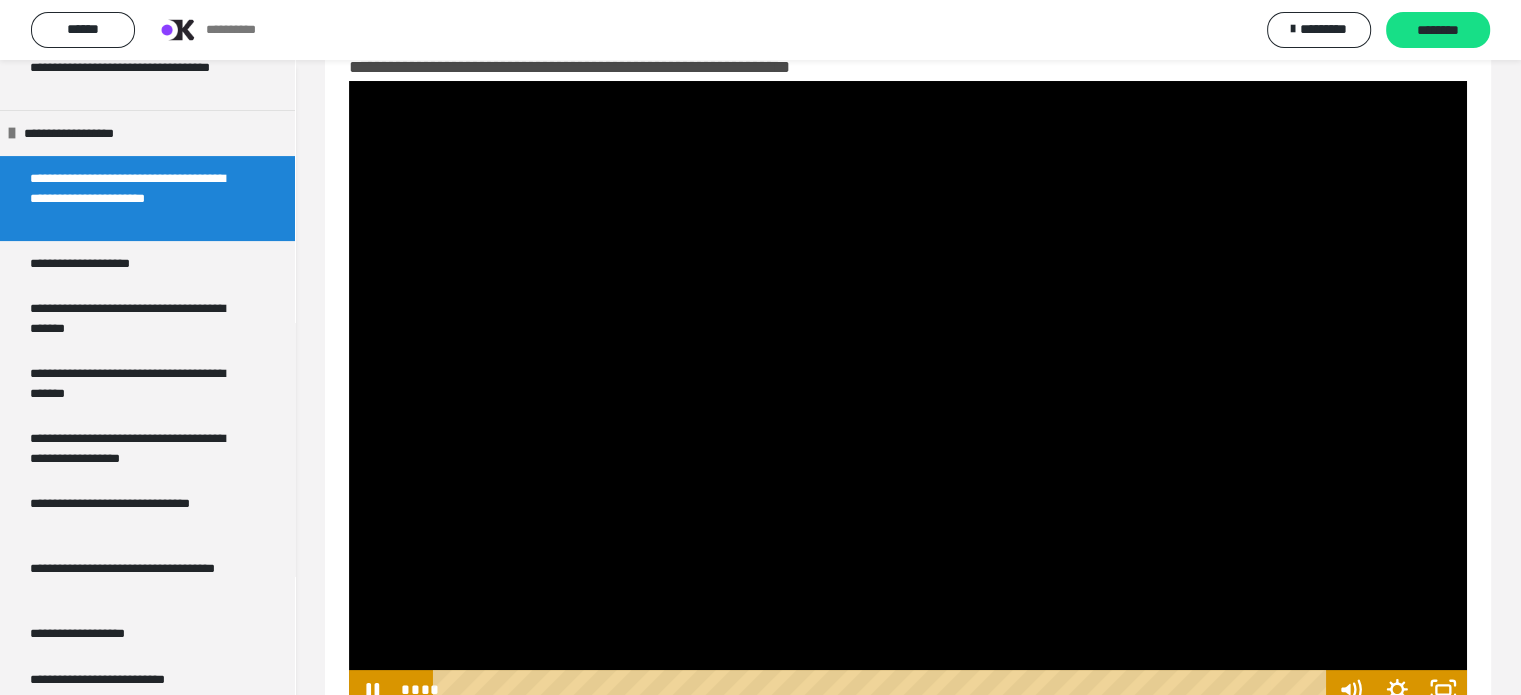 click at bounding box center (908, 395) 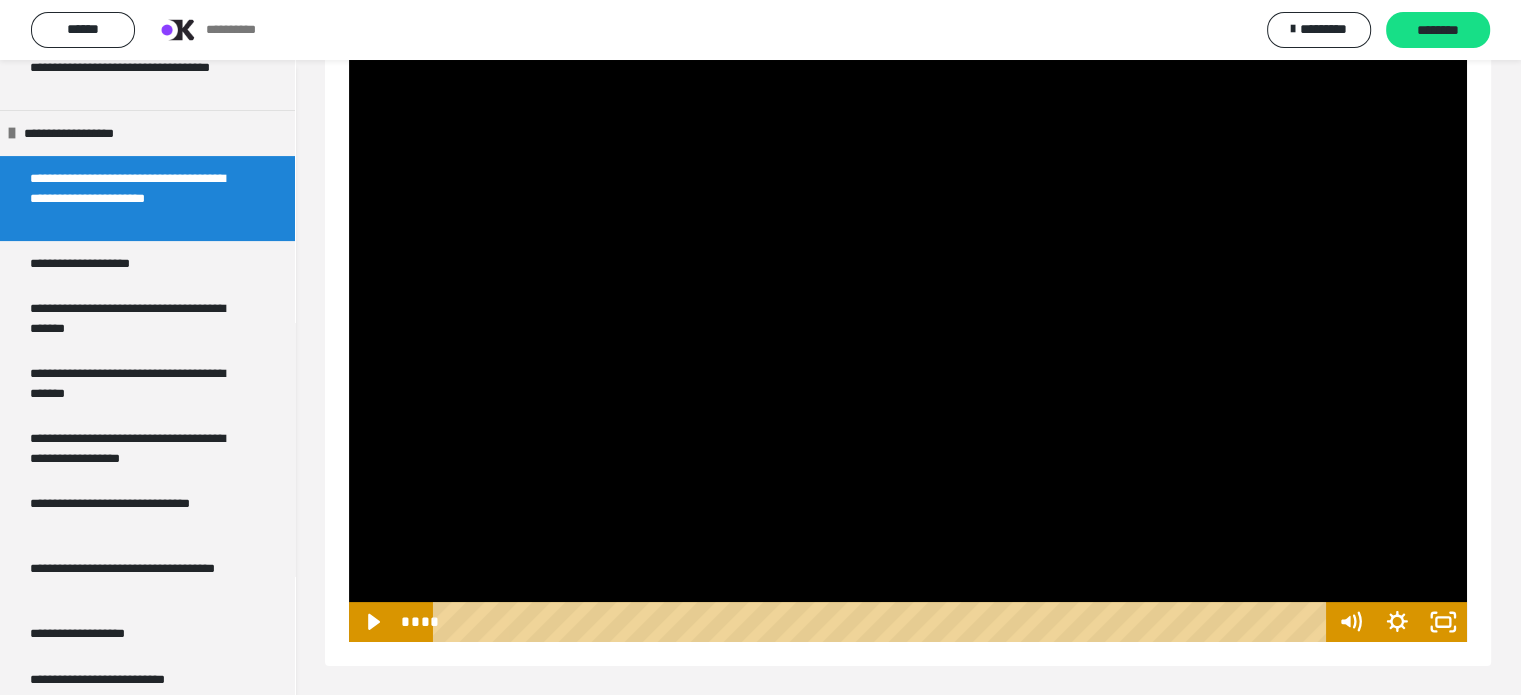 click at bounding box center [908, 327] 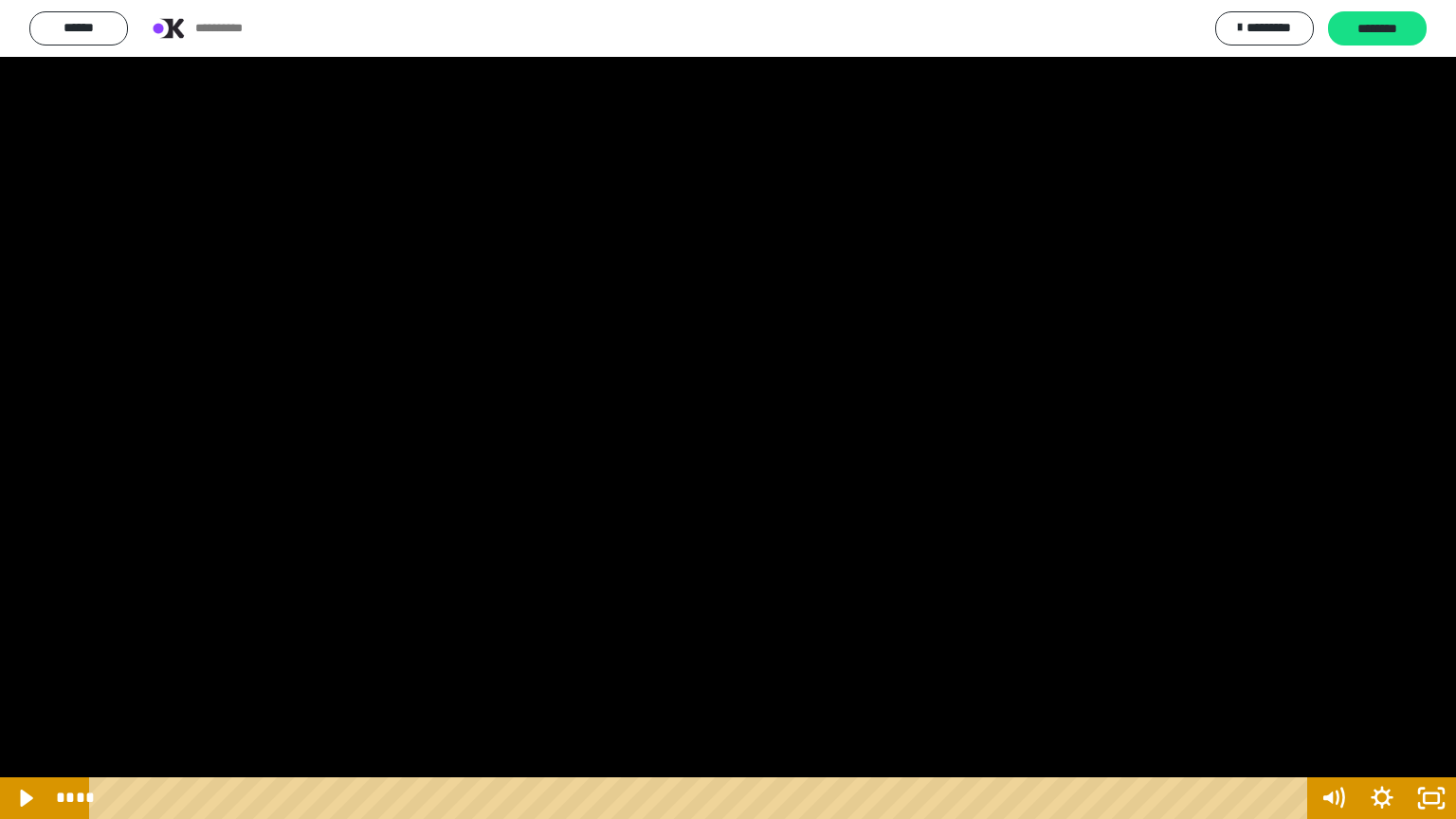 click at bounding box center [728, 410] 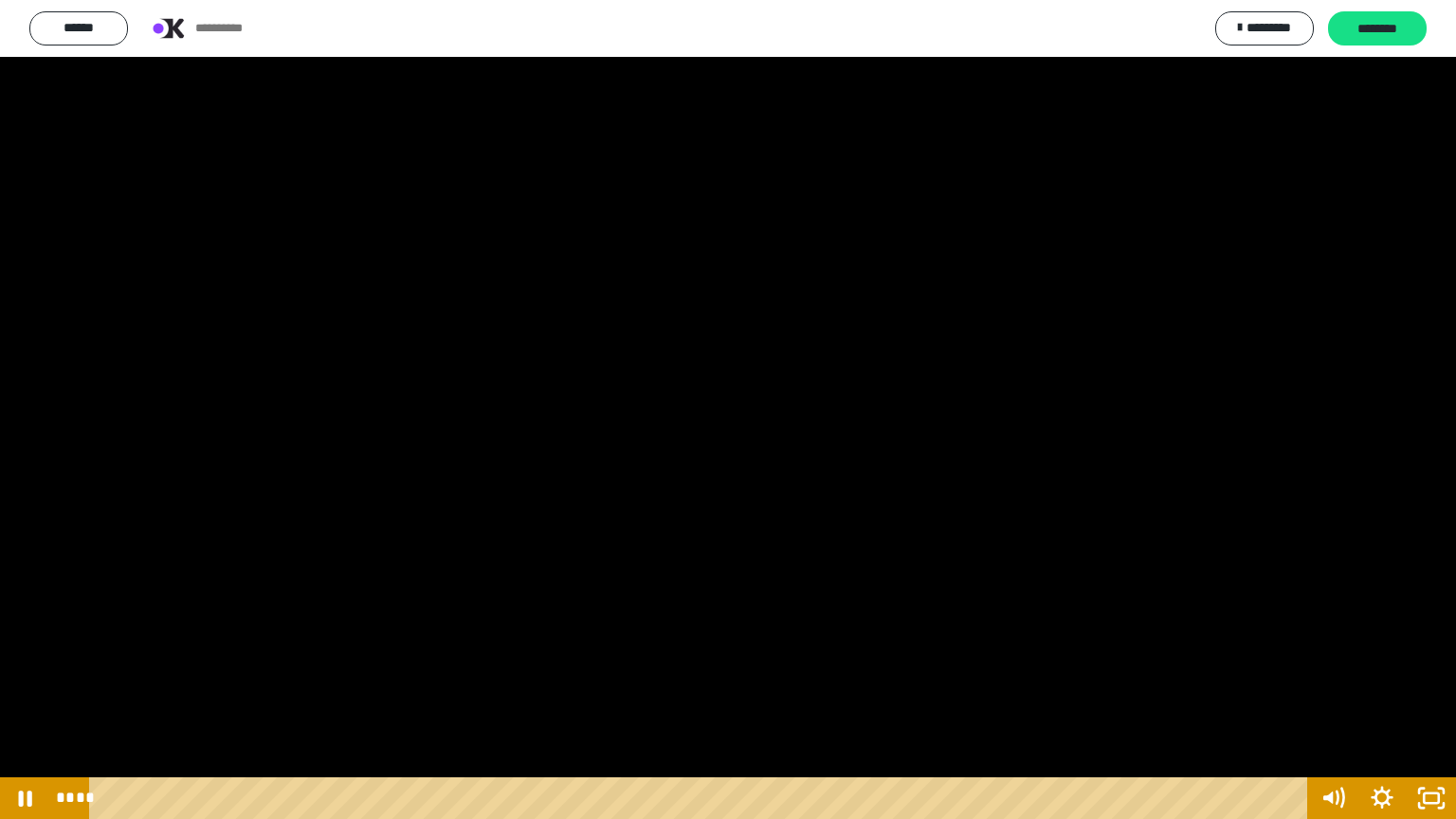 click at bounding box center (728, 410) 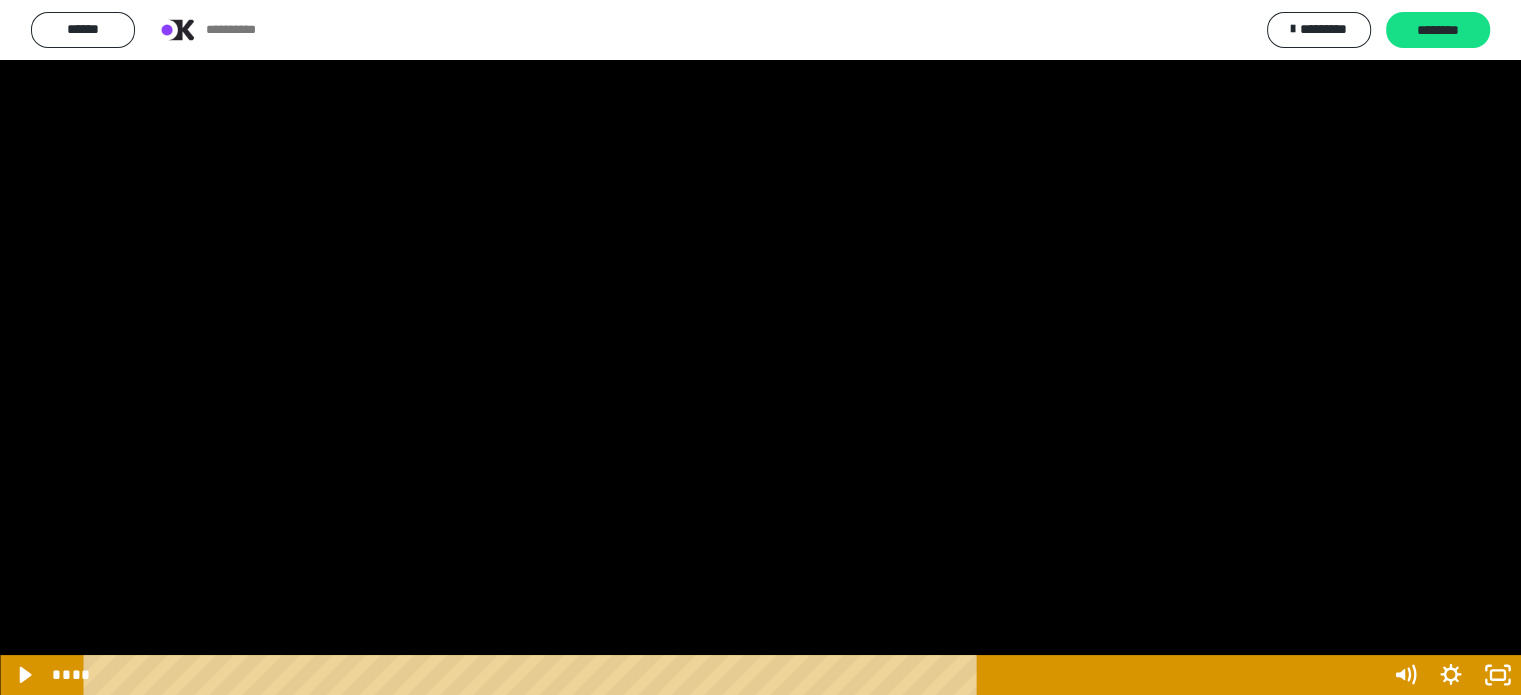 type 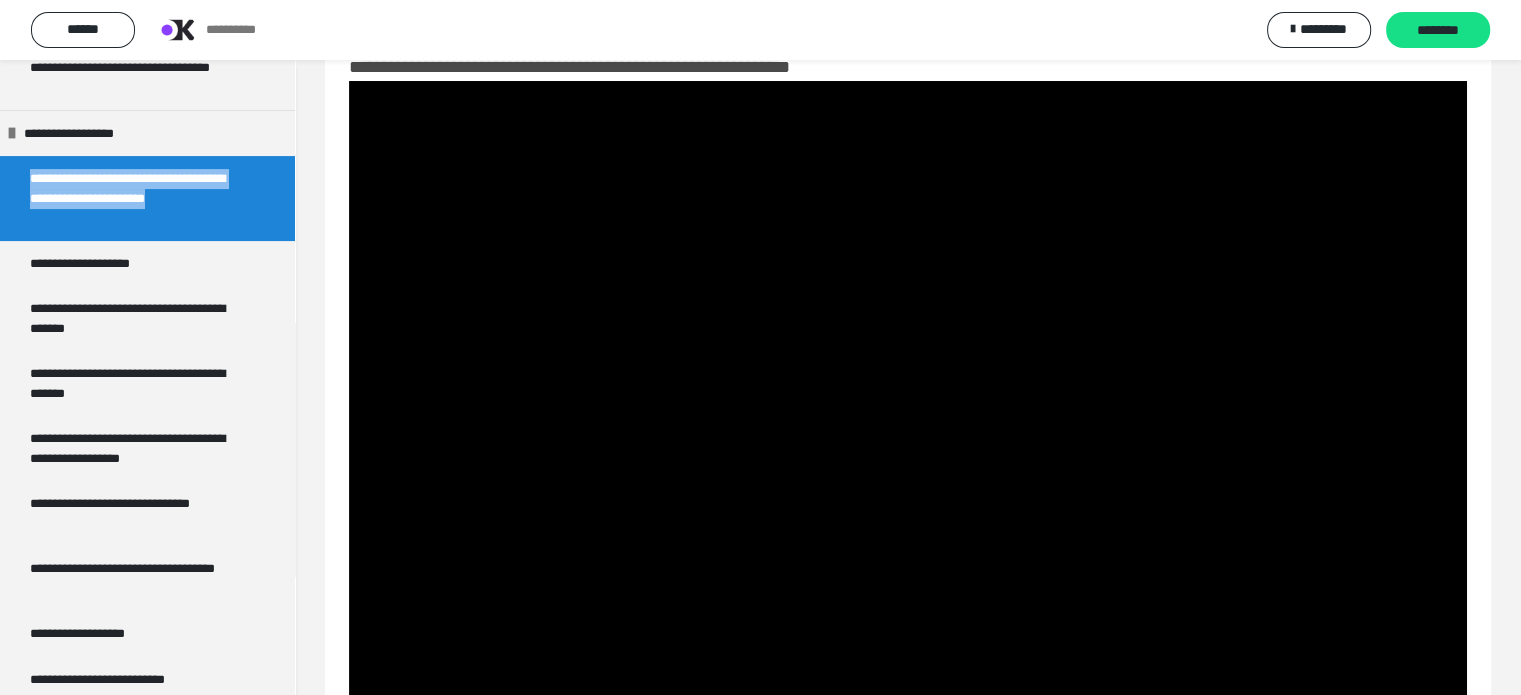 copy on "**********" 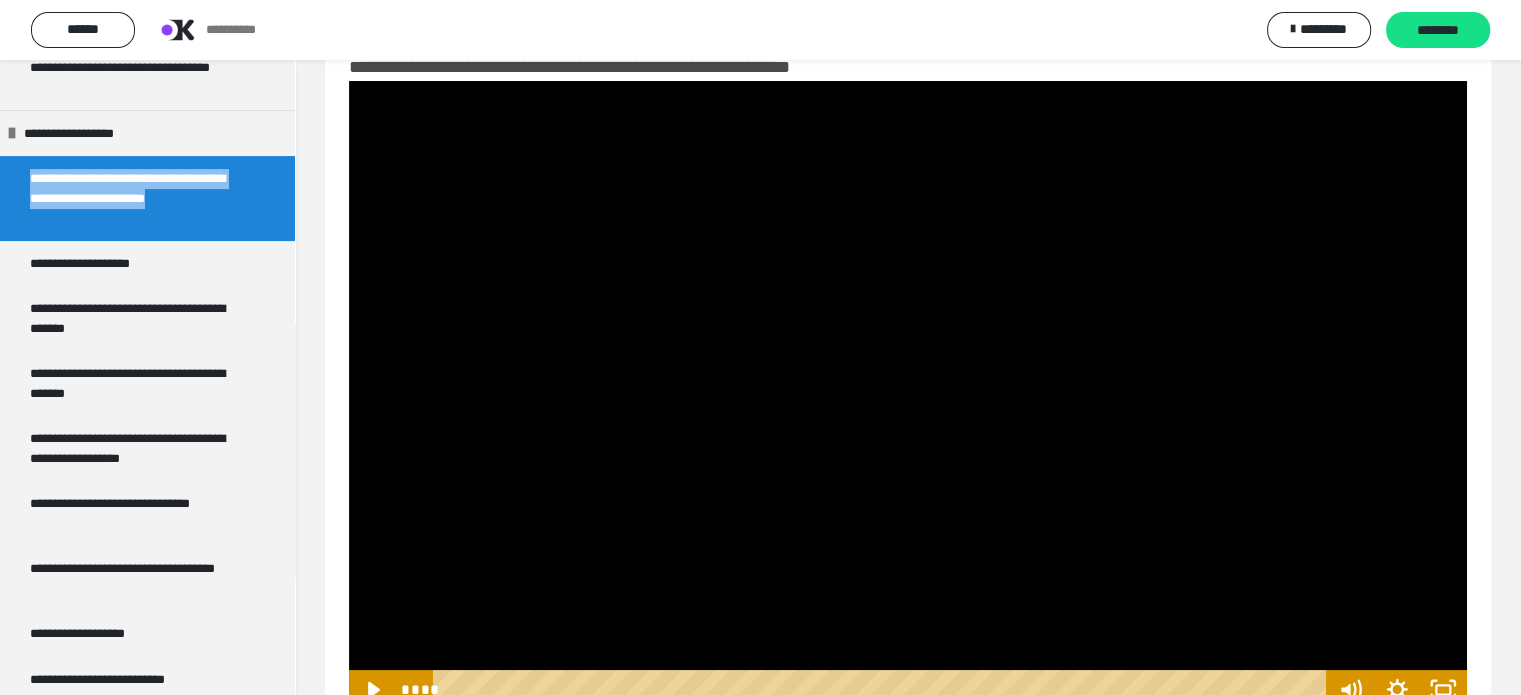 click at bounding box center [908, 395] 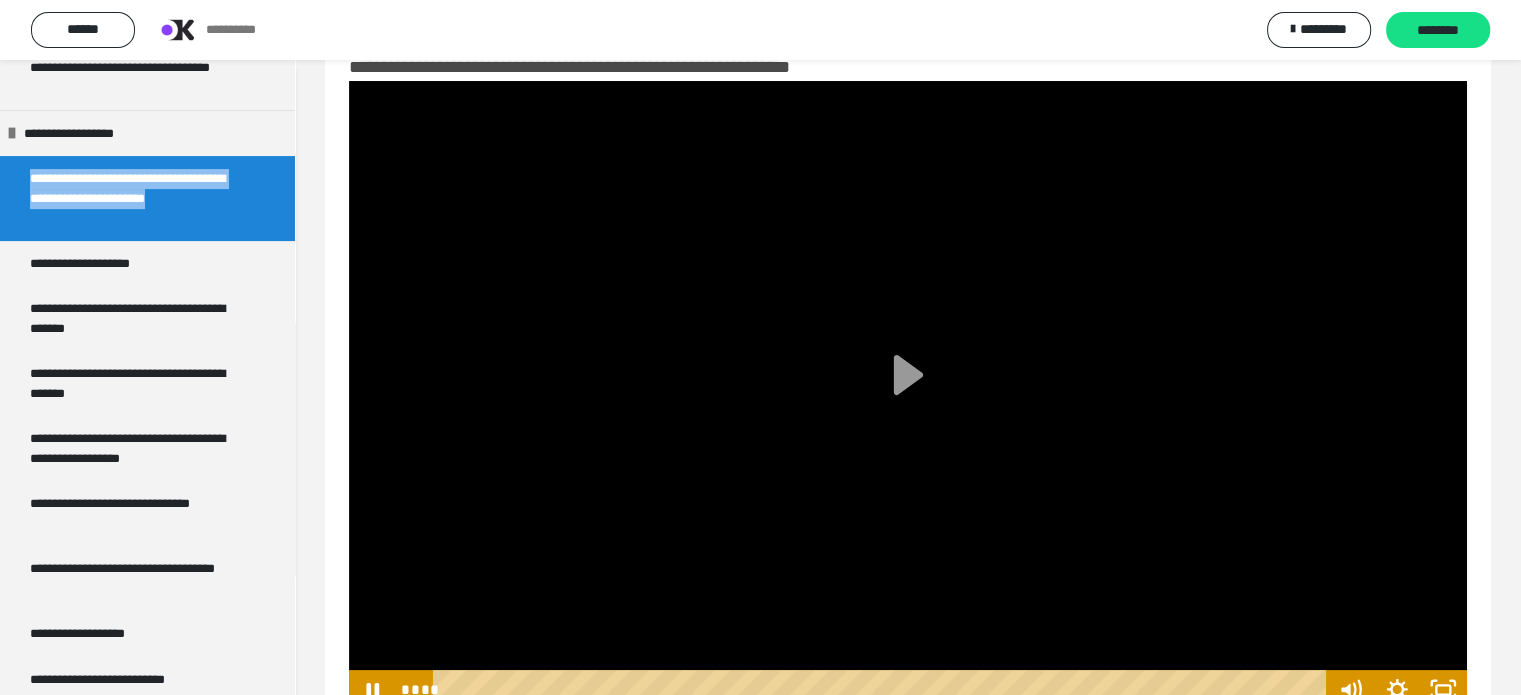 click at bounding box center (908, 395) 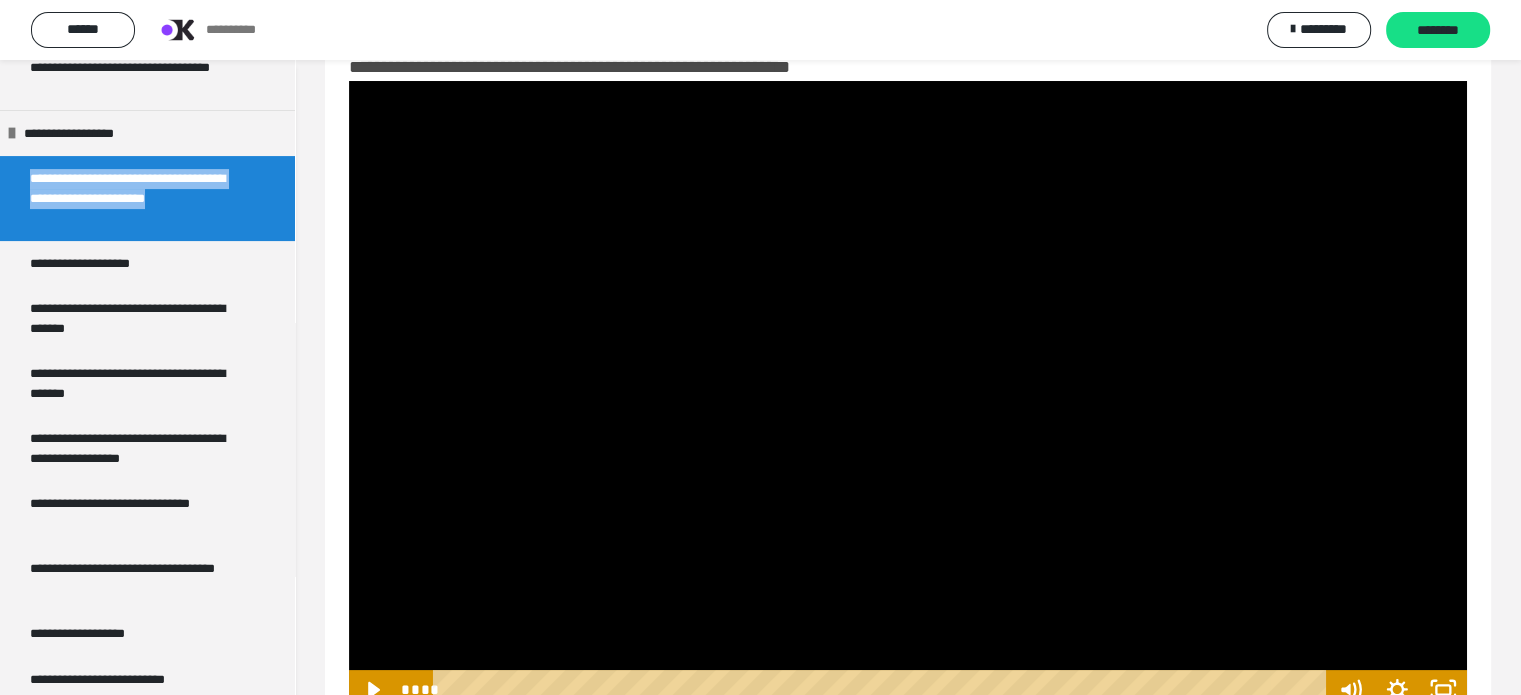 click at bounding box center [908, 395] 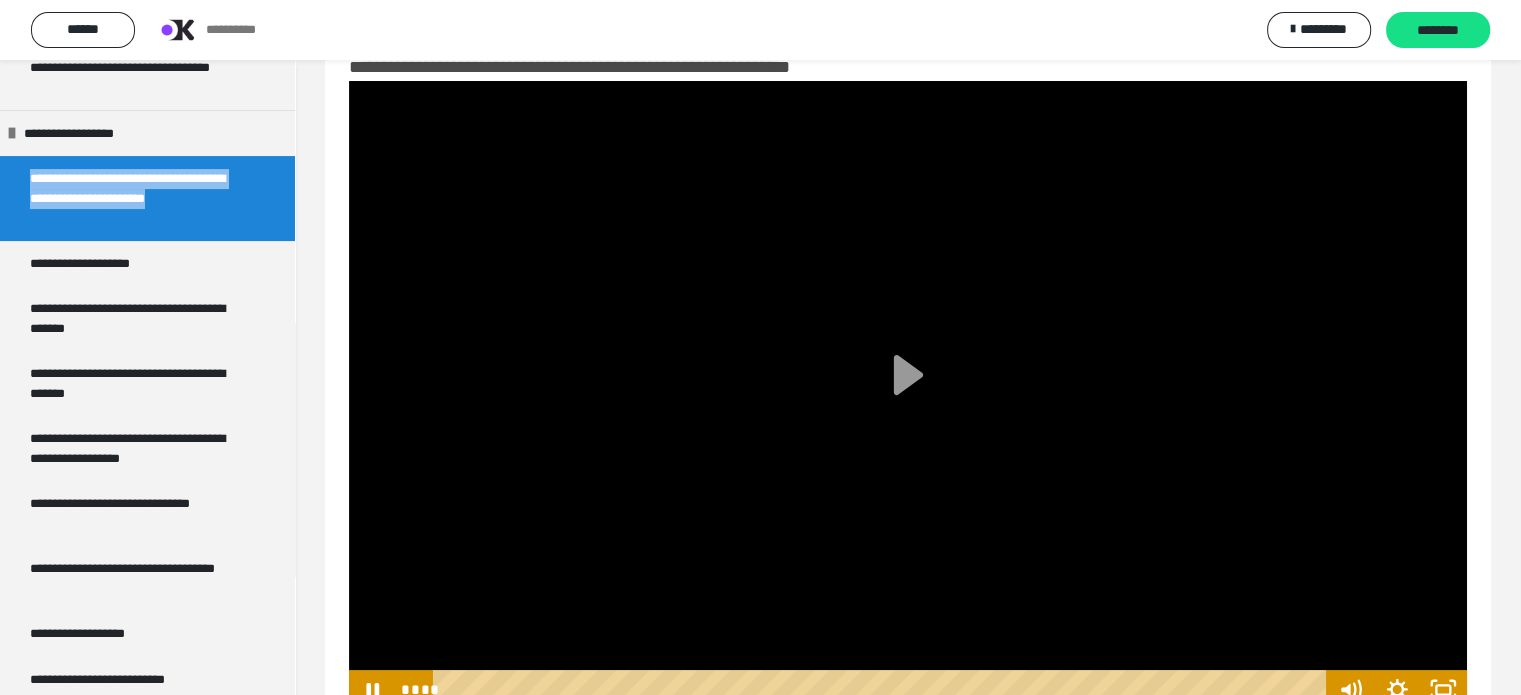click at bounding box center (908, 395) 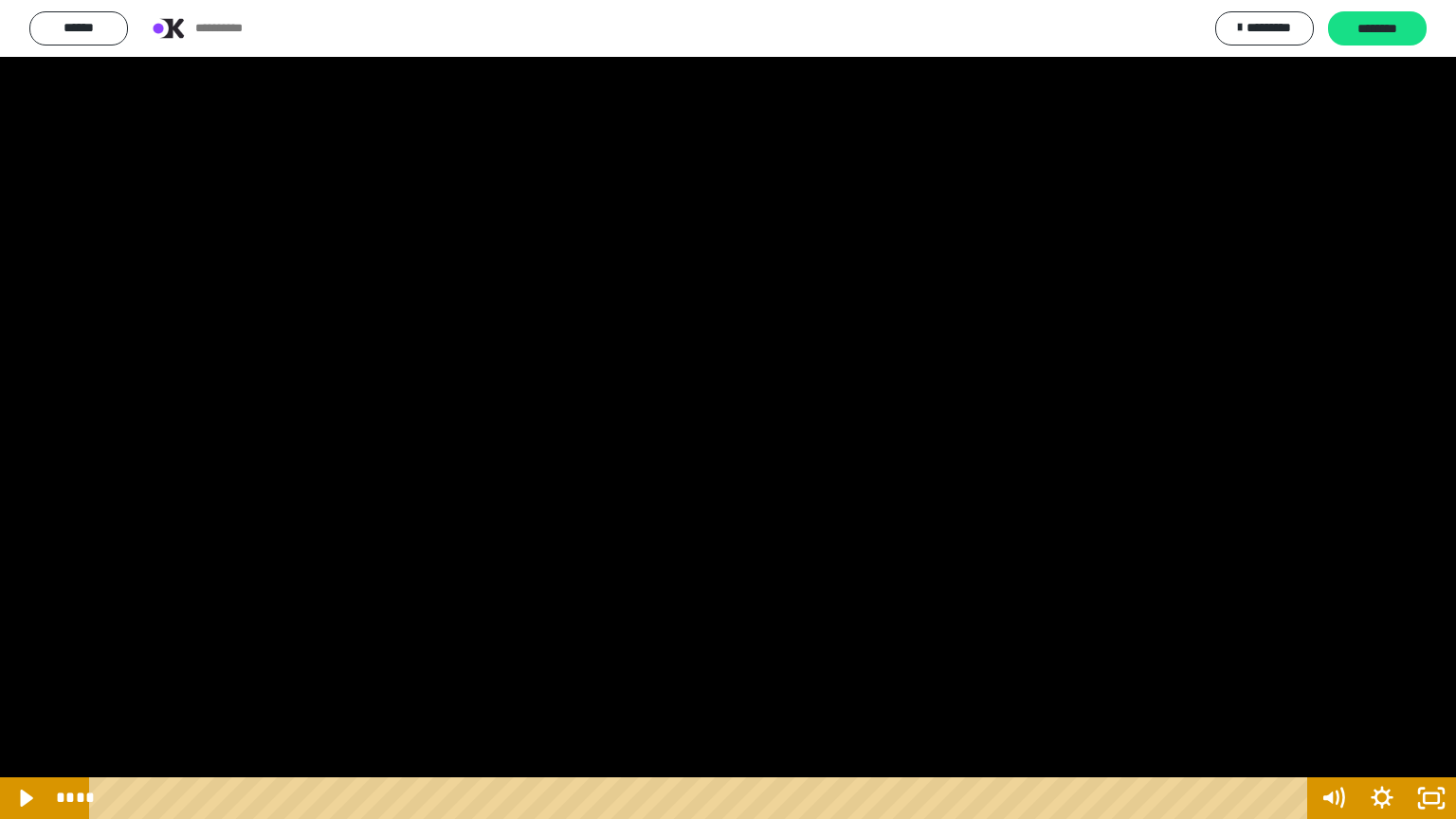 click at bounding box center [728, 410] 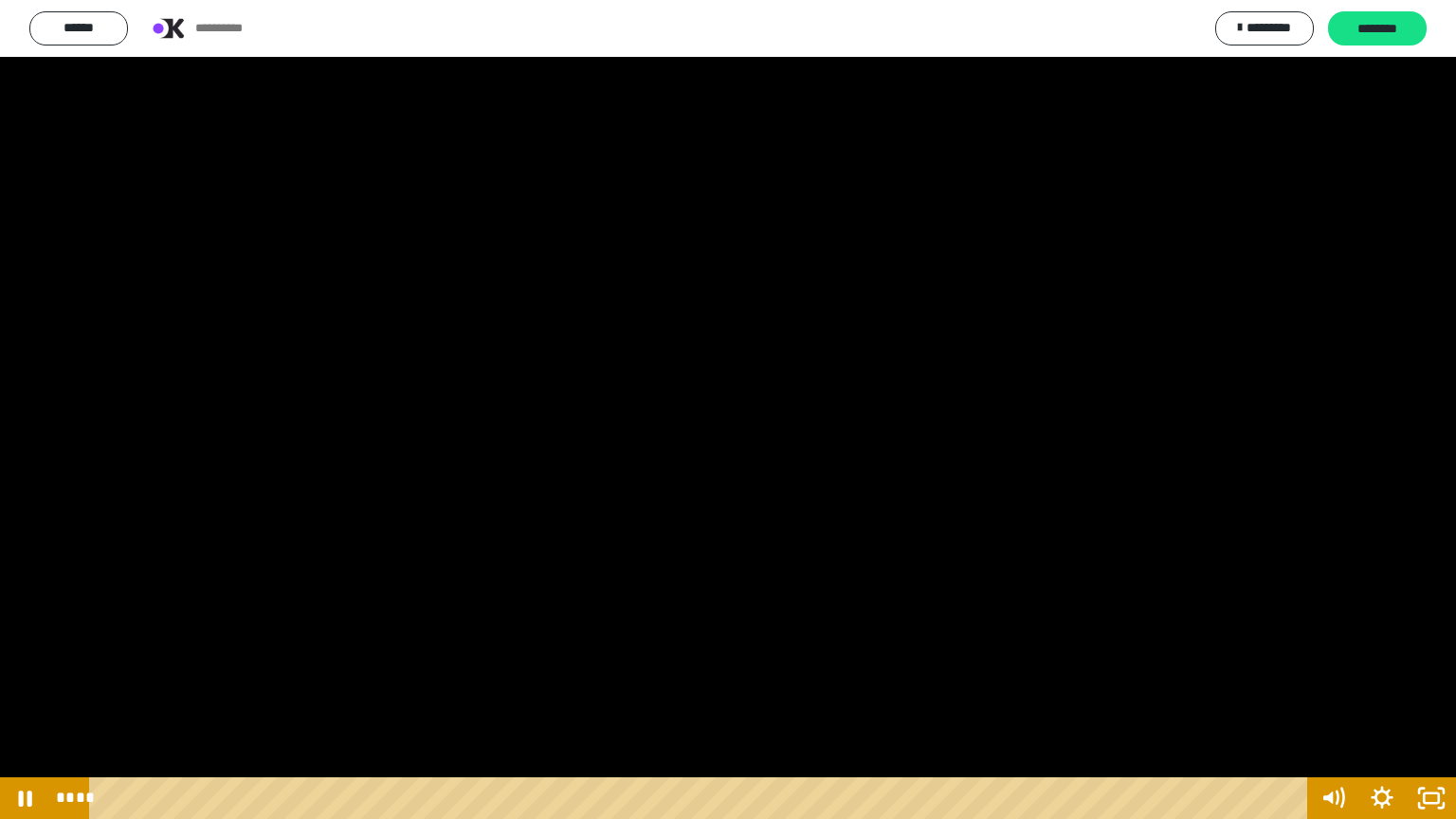click at bounding box center [701, 798] 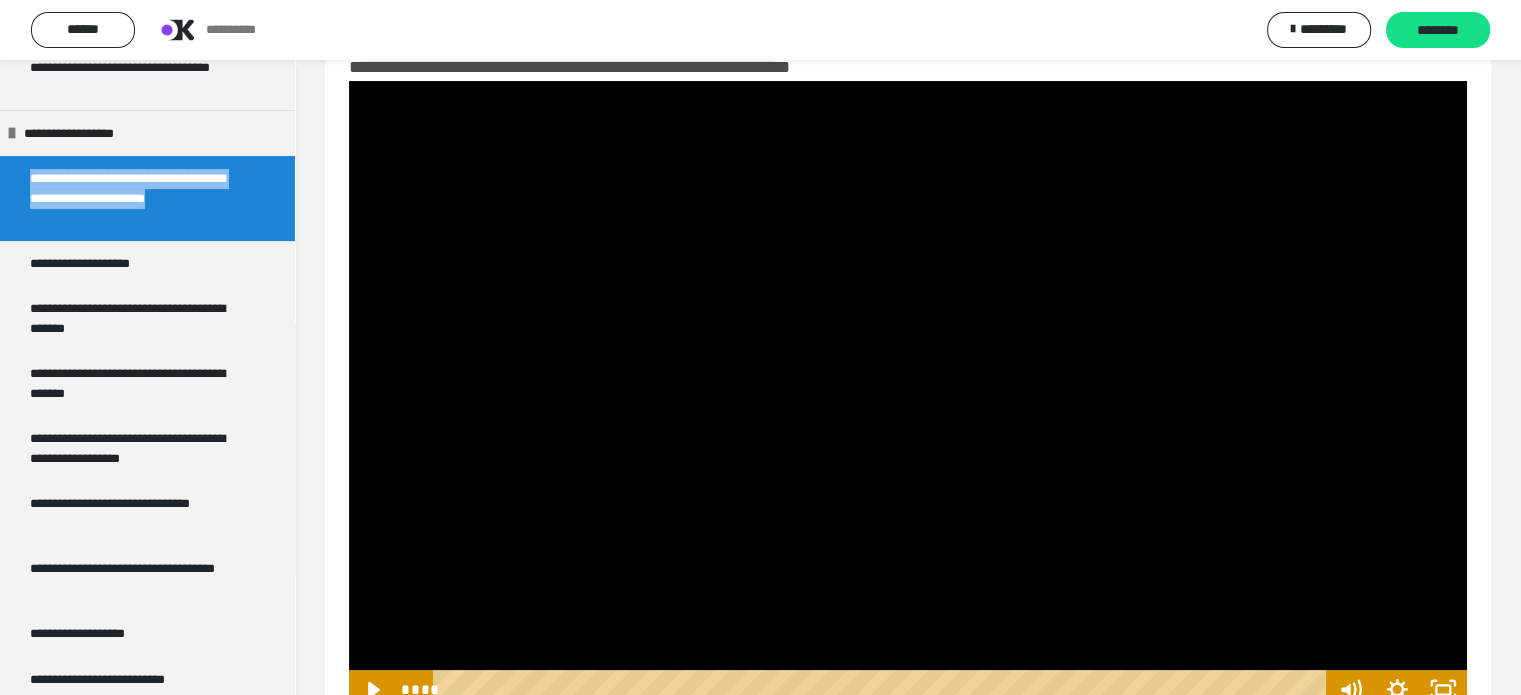 click at bounding box center (908, 395) 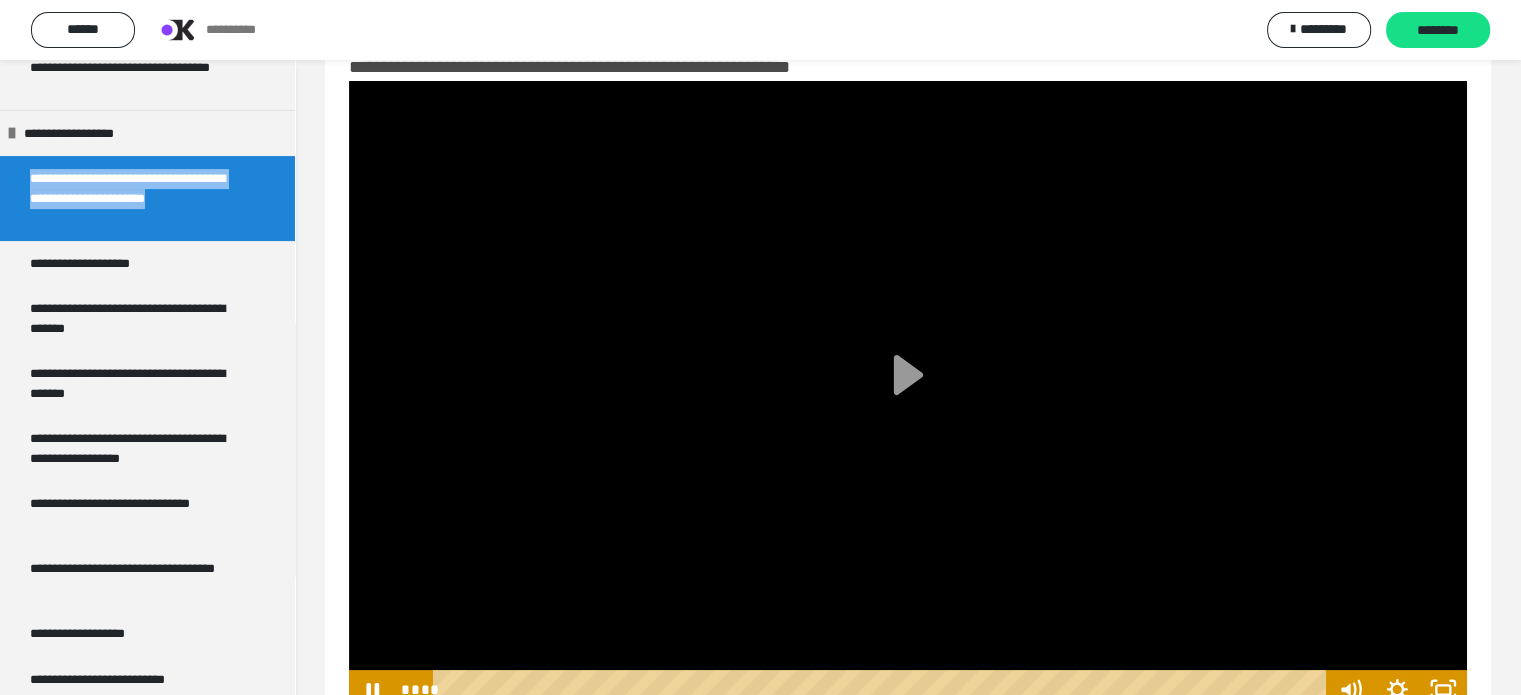 click at bounding box center (908, 395) 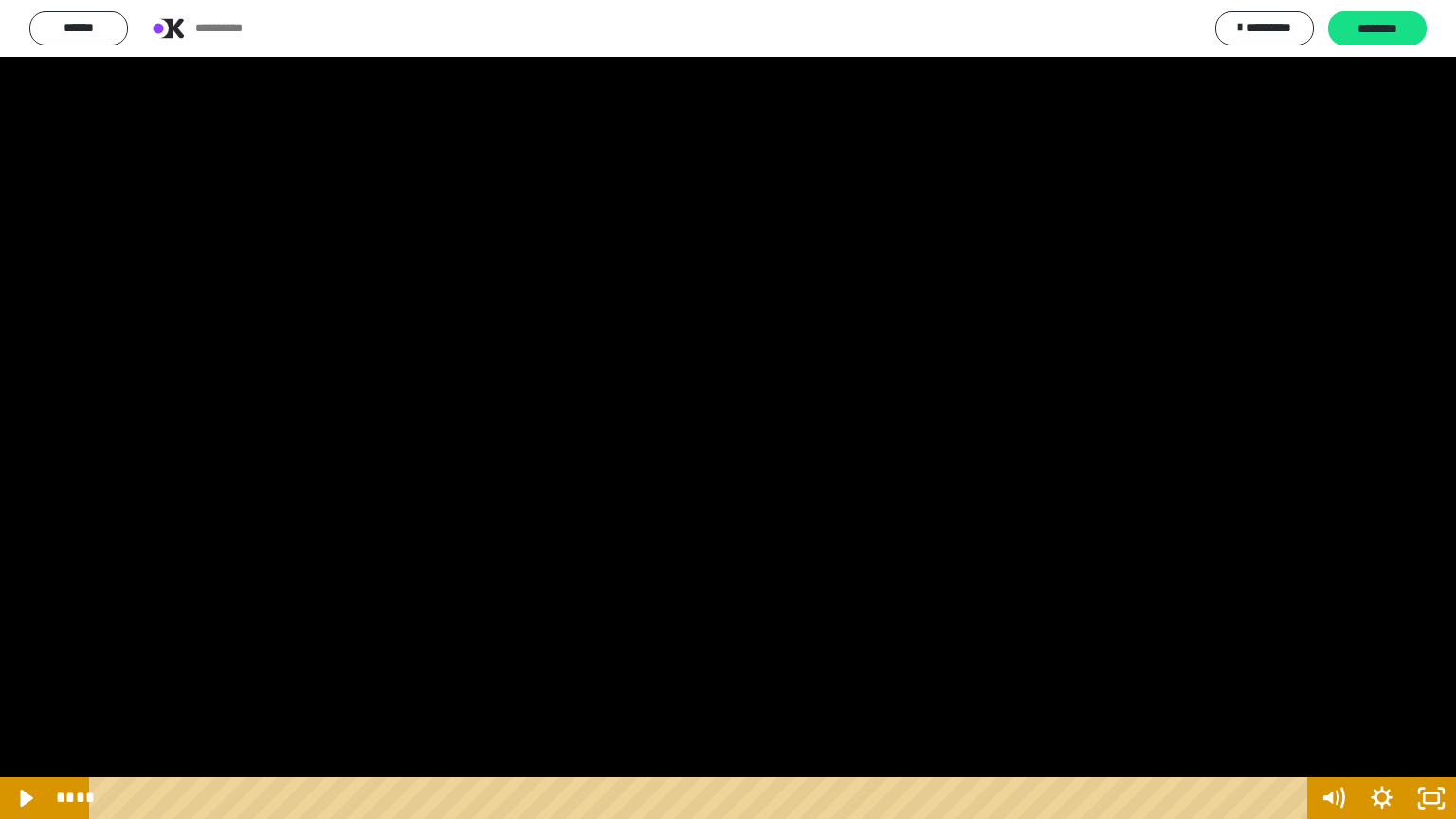 click at bounding box center (728, 410) 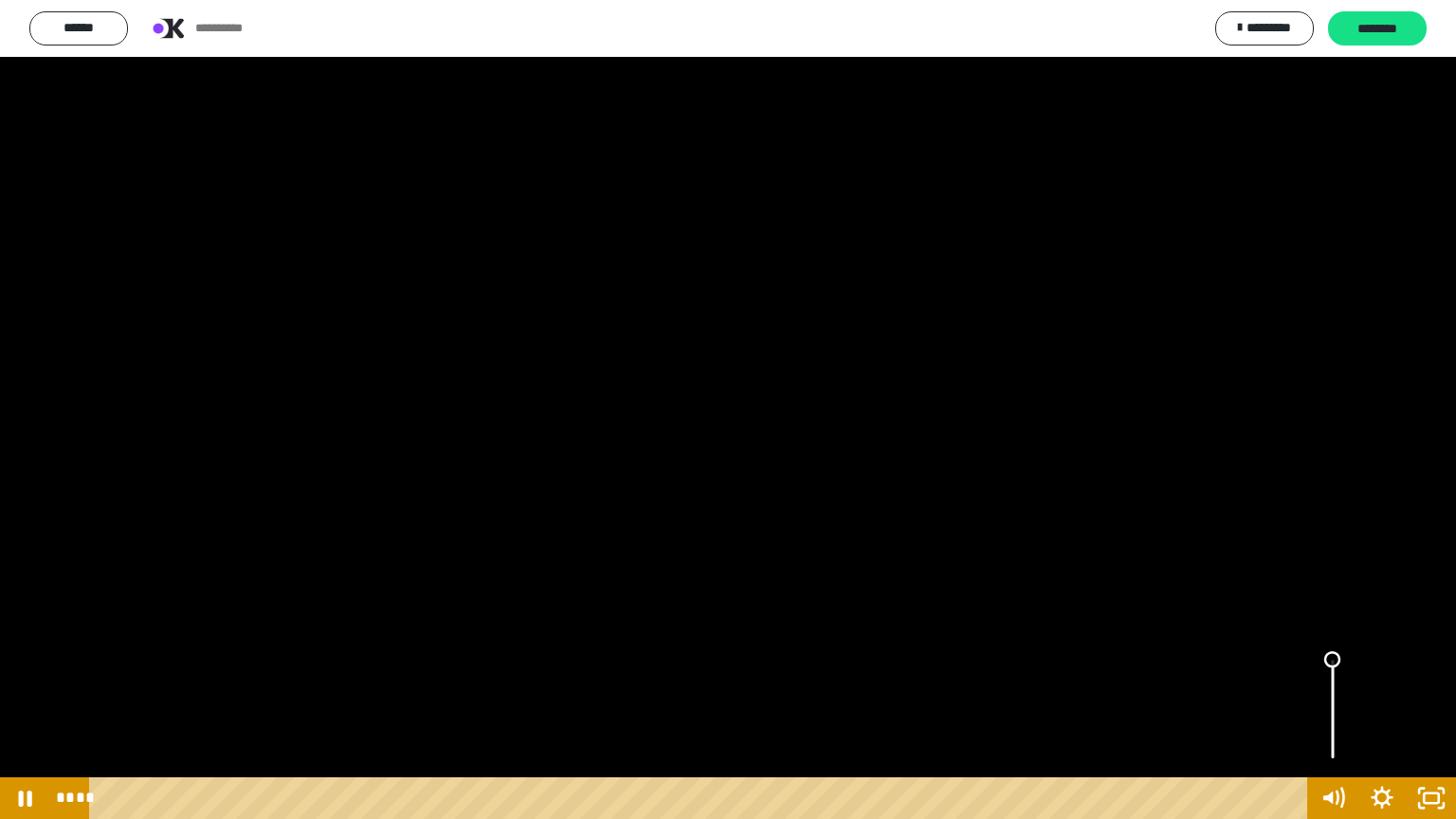 drag, startPoint x: 1327, startPoint y: 654, endPoint x: 1354, endPoint y: 657, distance: 27.166155 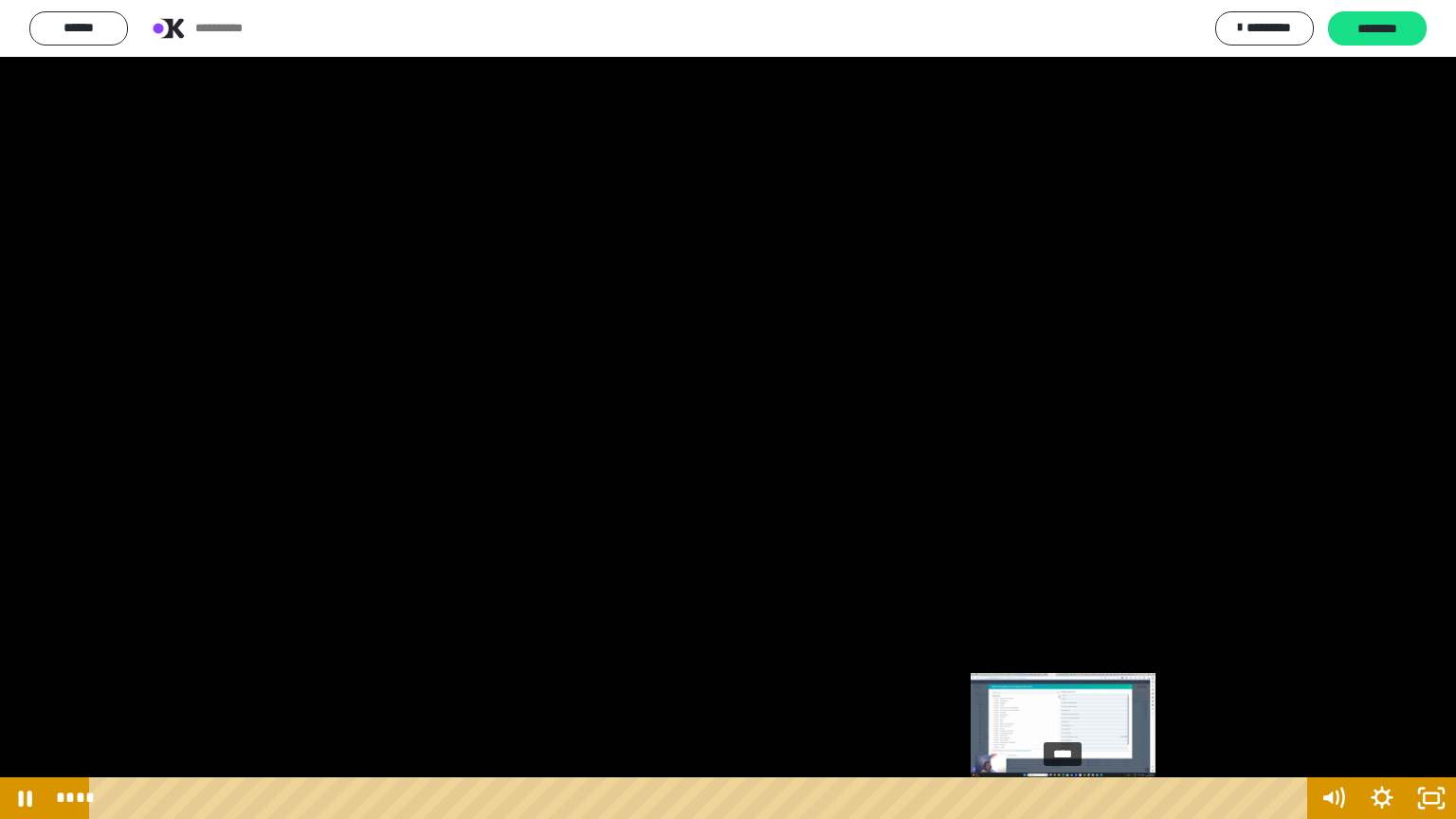 click on "****" at bounding box center [701, 798] 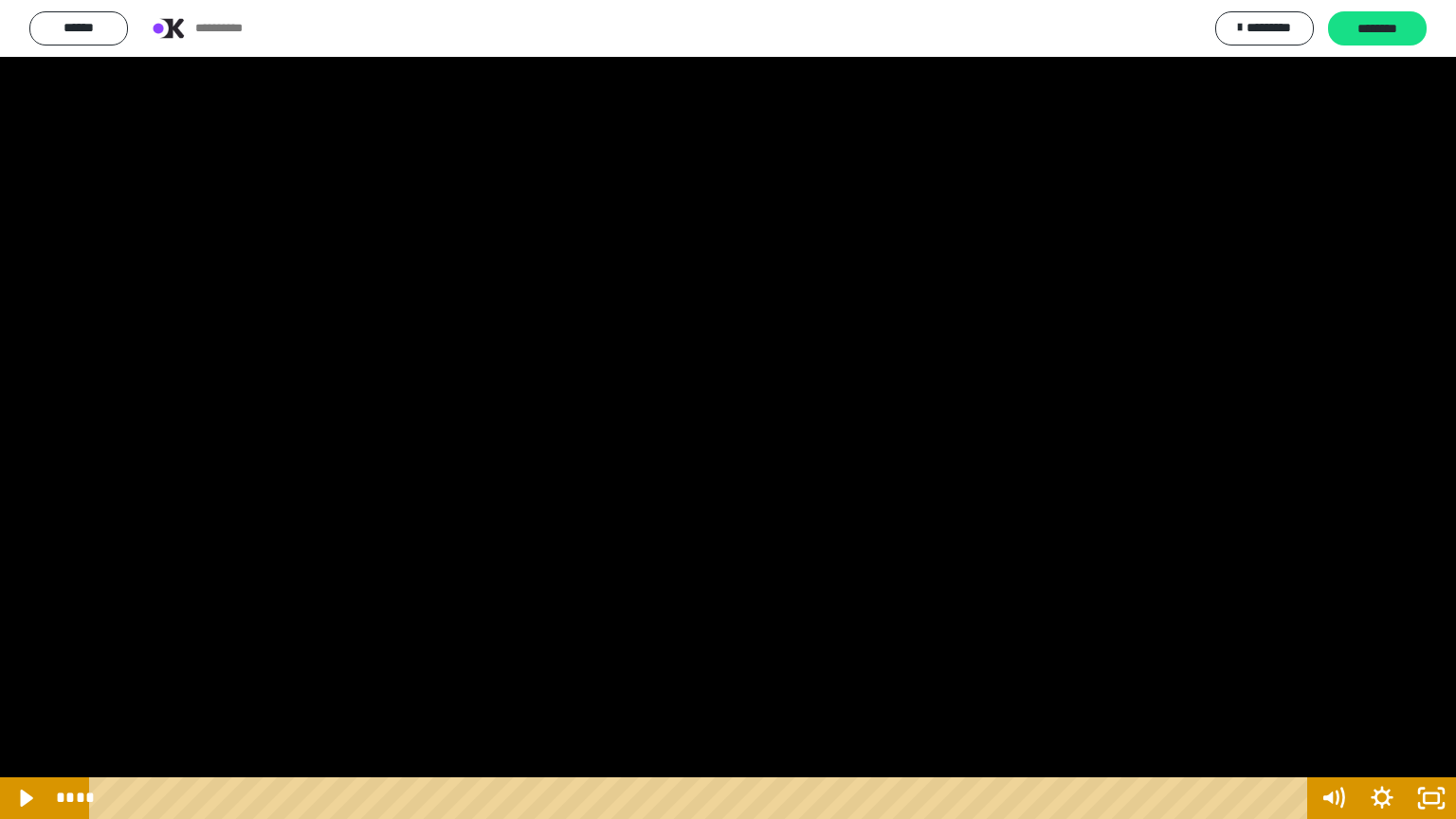 click at bounding box center [728, 410] 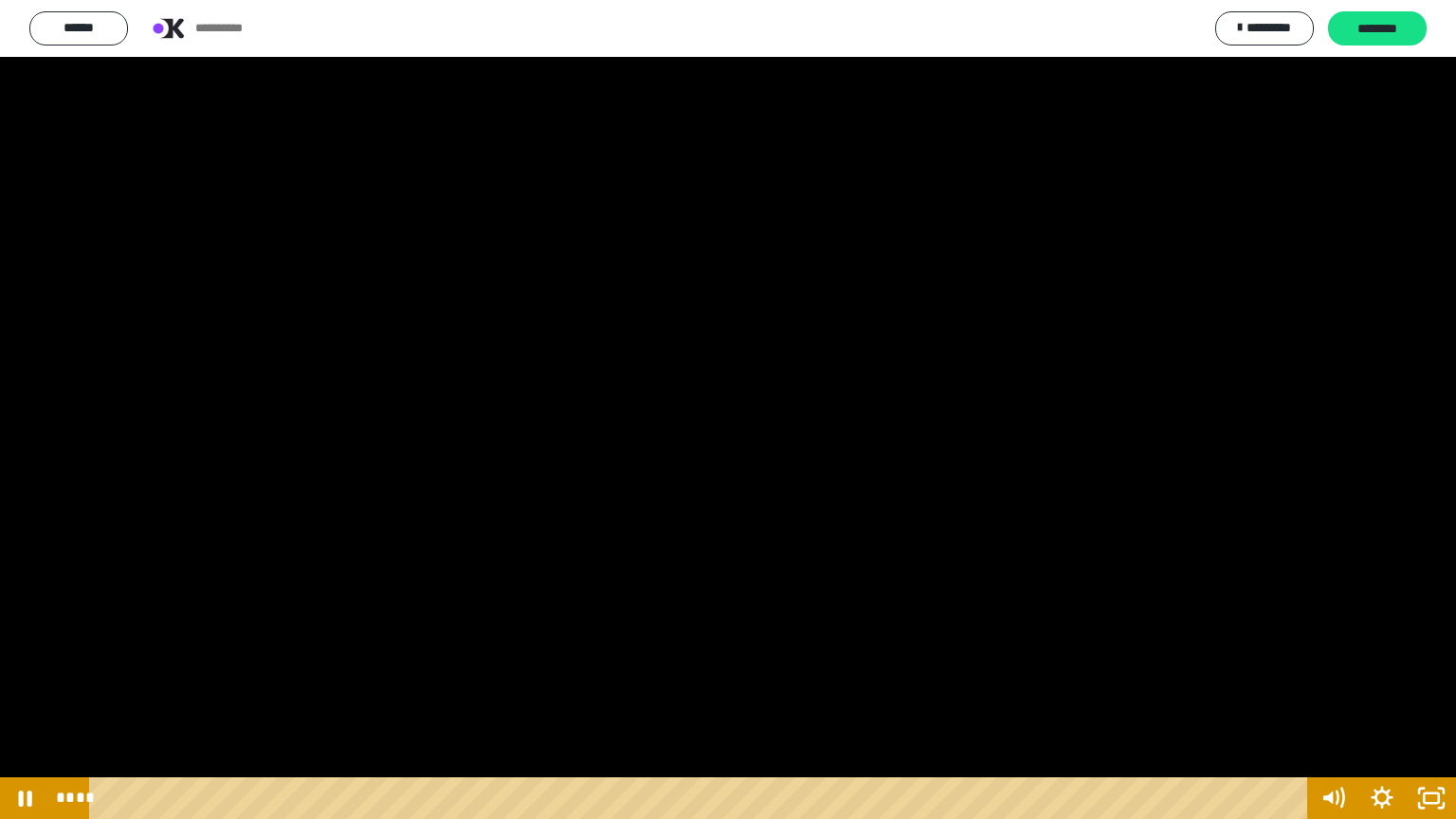 click at bounding box center [728, 410] 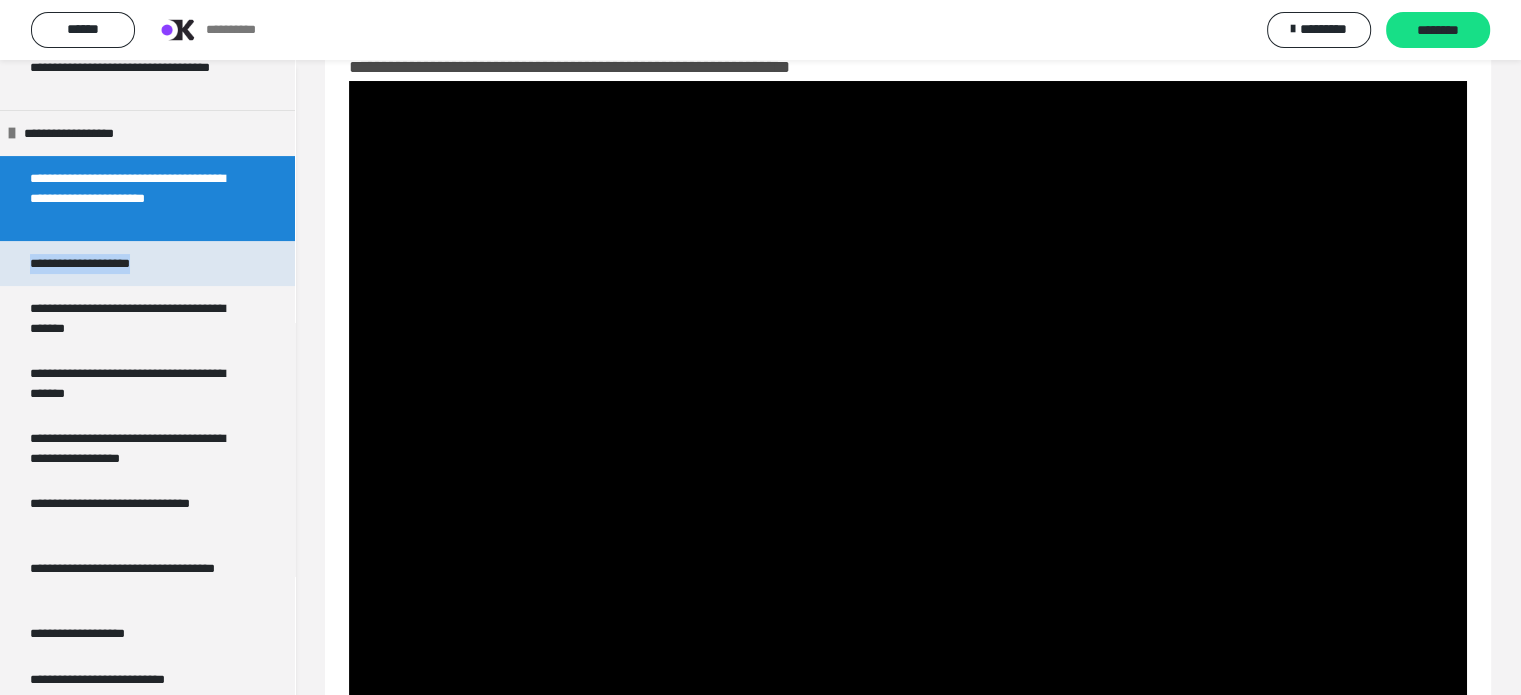copy on "**********" 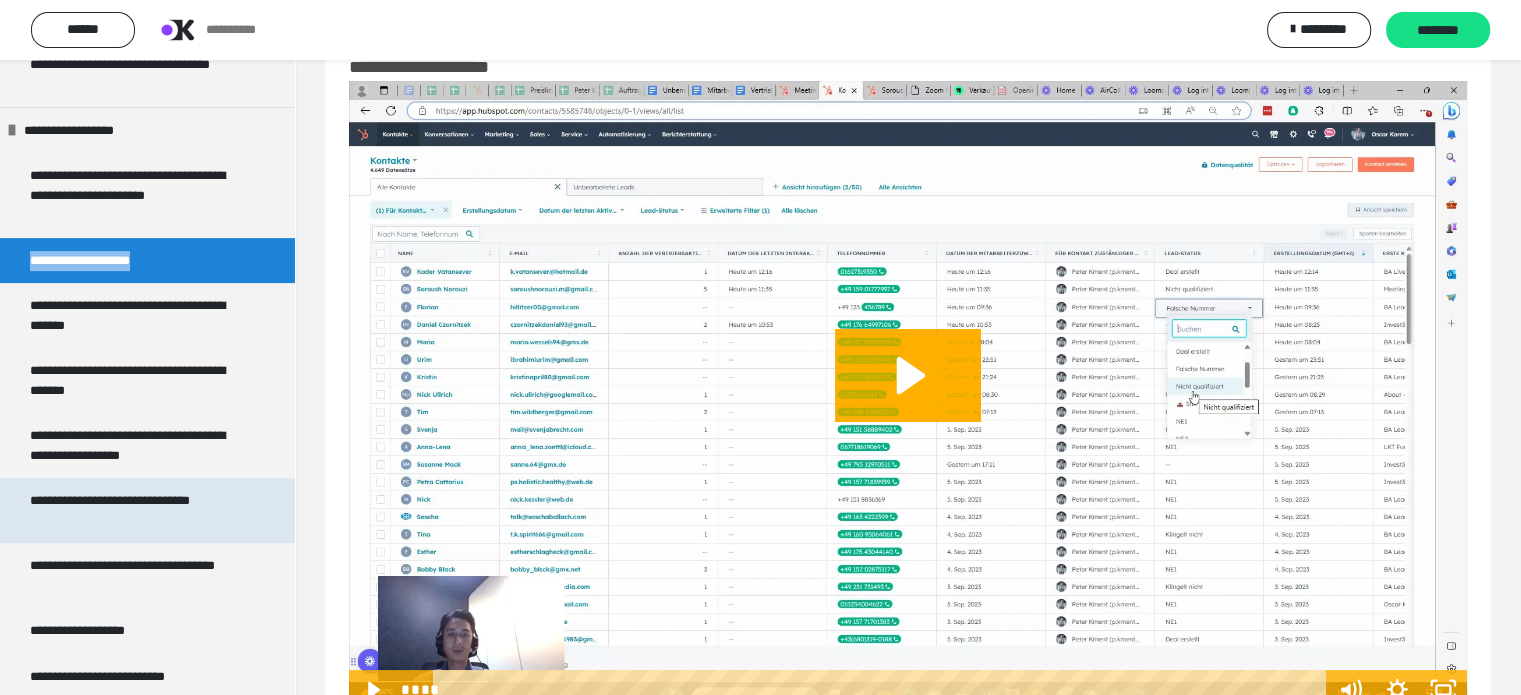 scroll, scrollTop: 500, scrollLeft: 0, axis: vertical 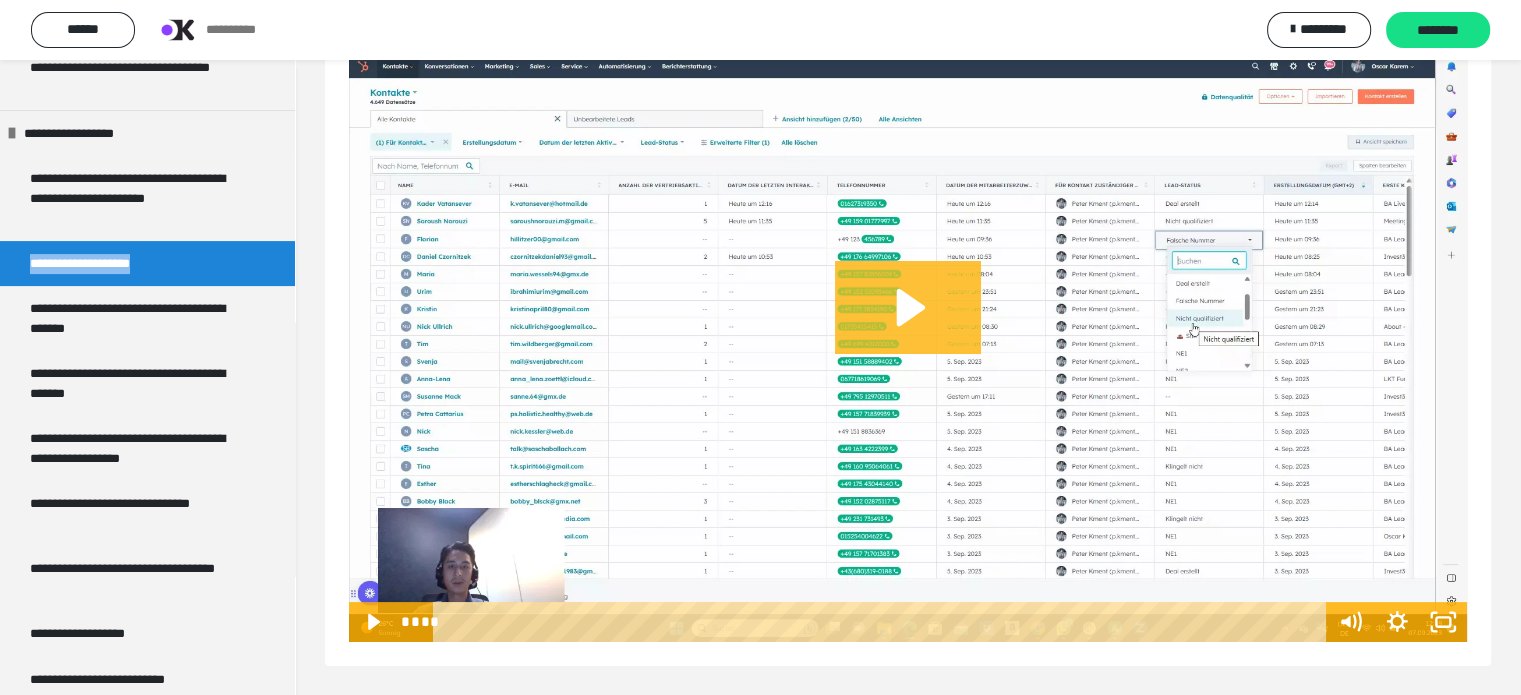 click 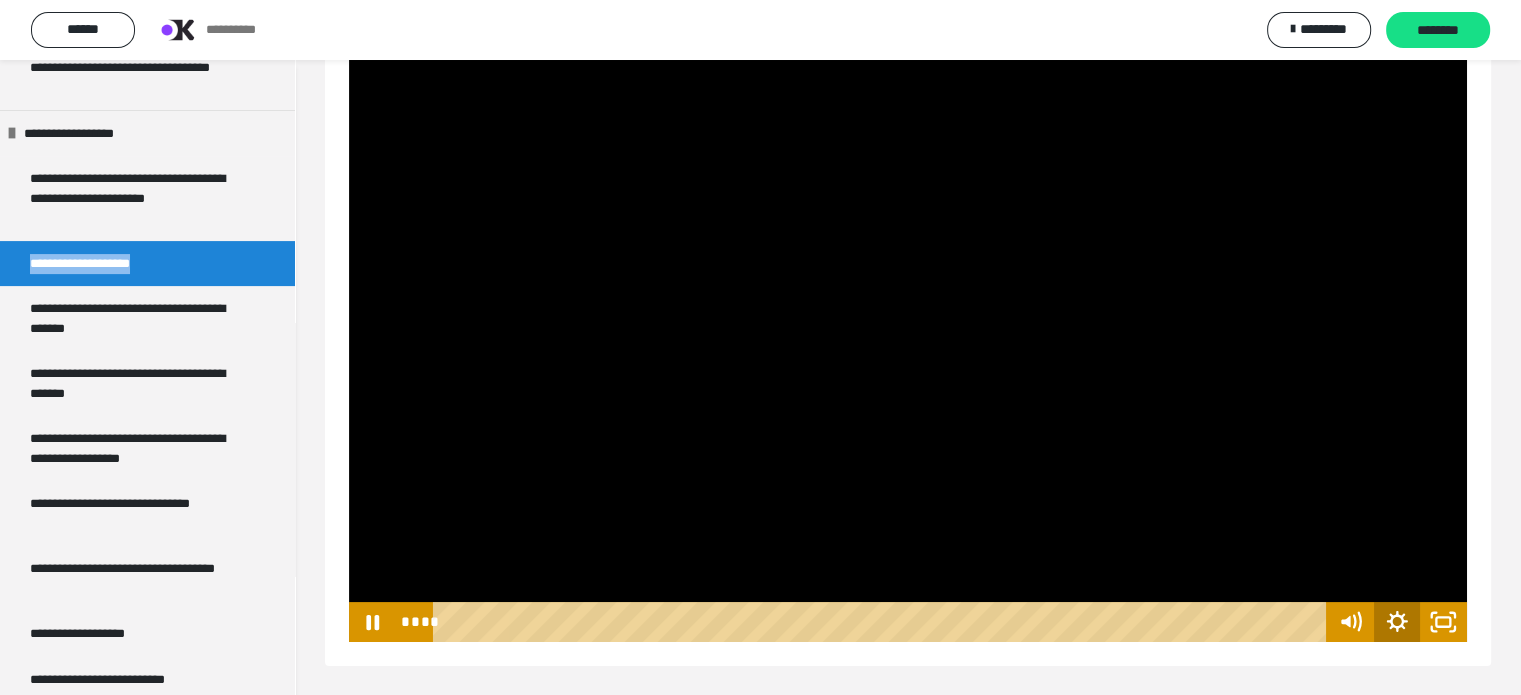 click 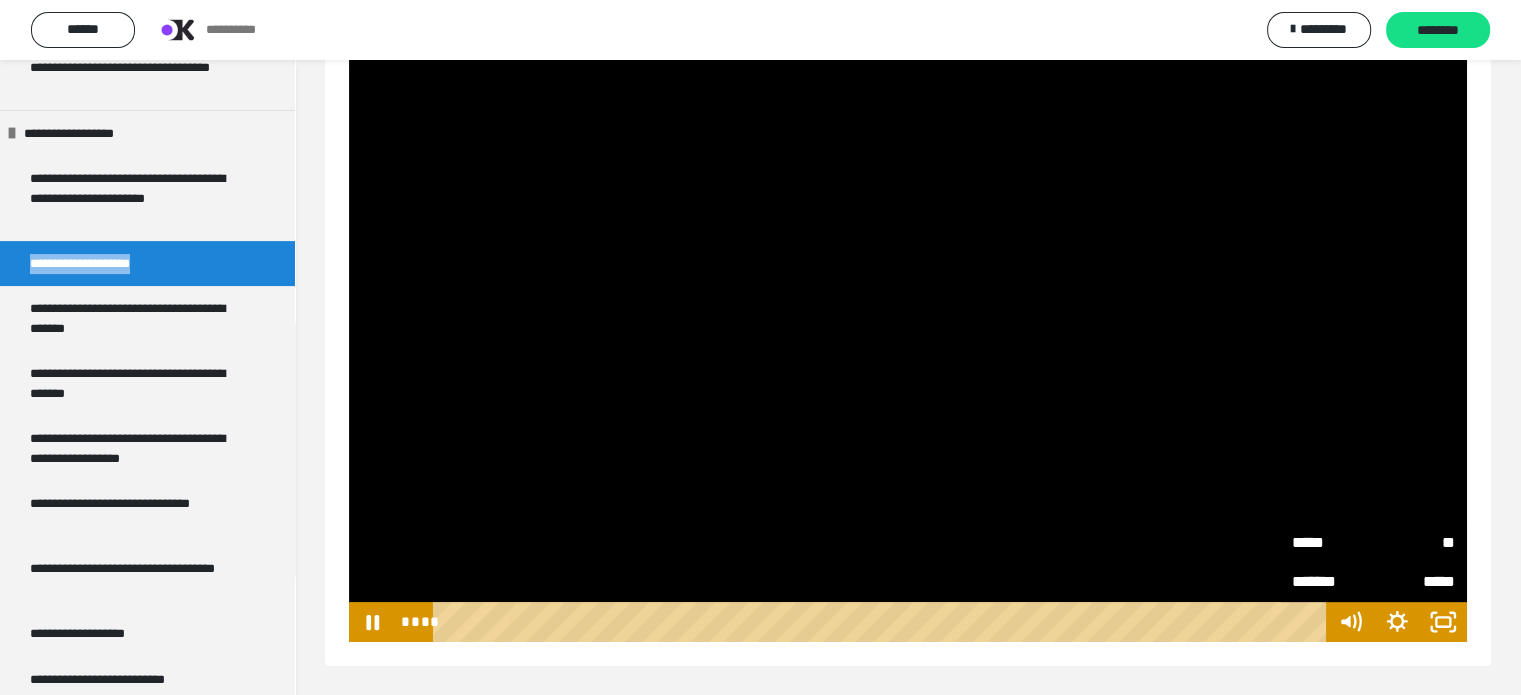 click on "**" at bounding box center (1415, 543) 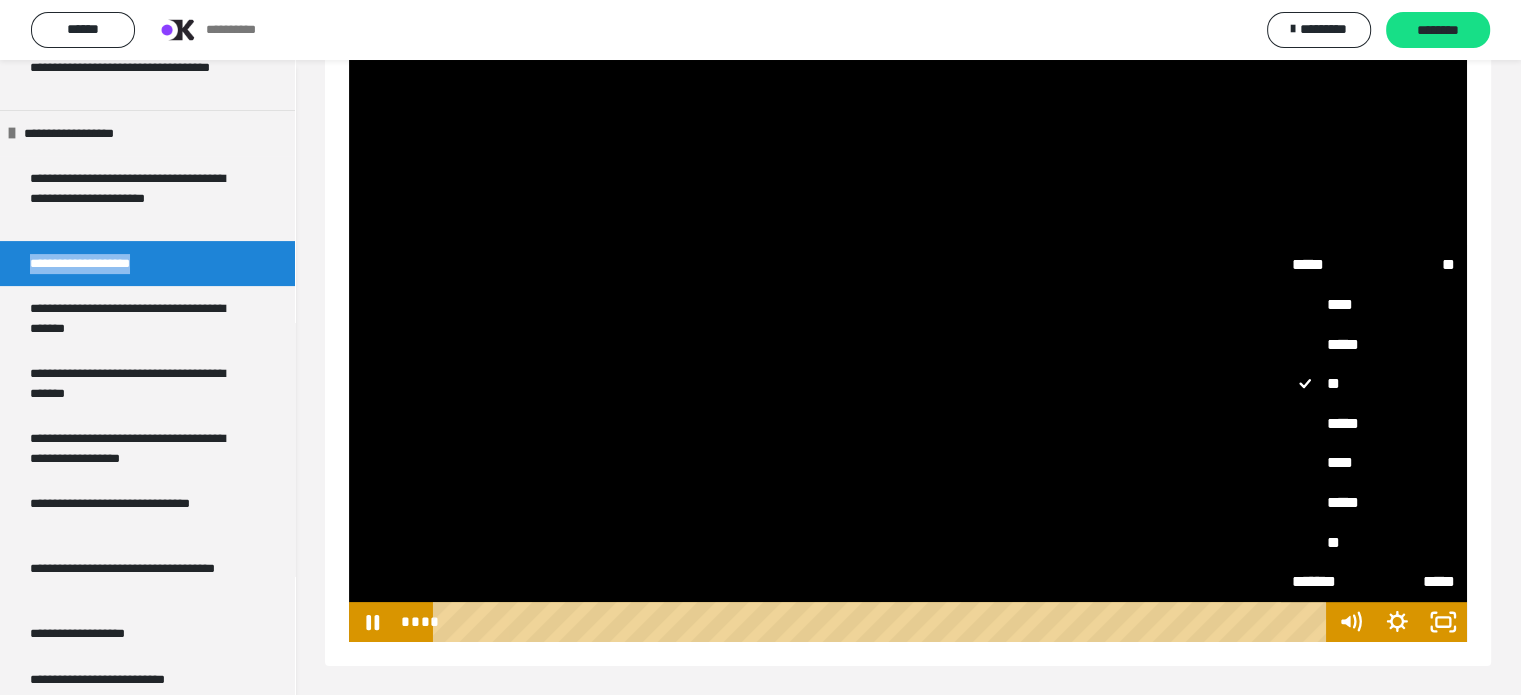 click on "****" at bounding box center [1374, 463] 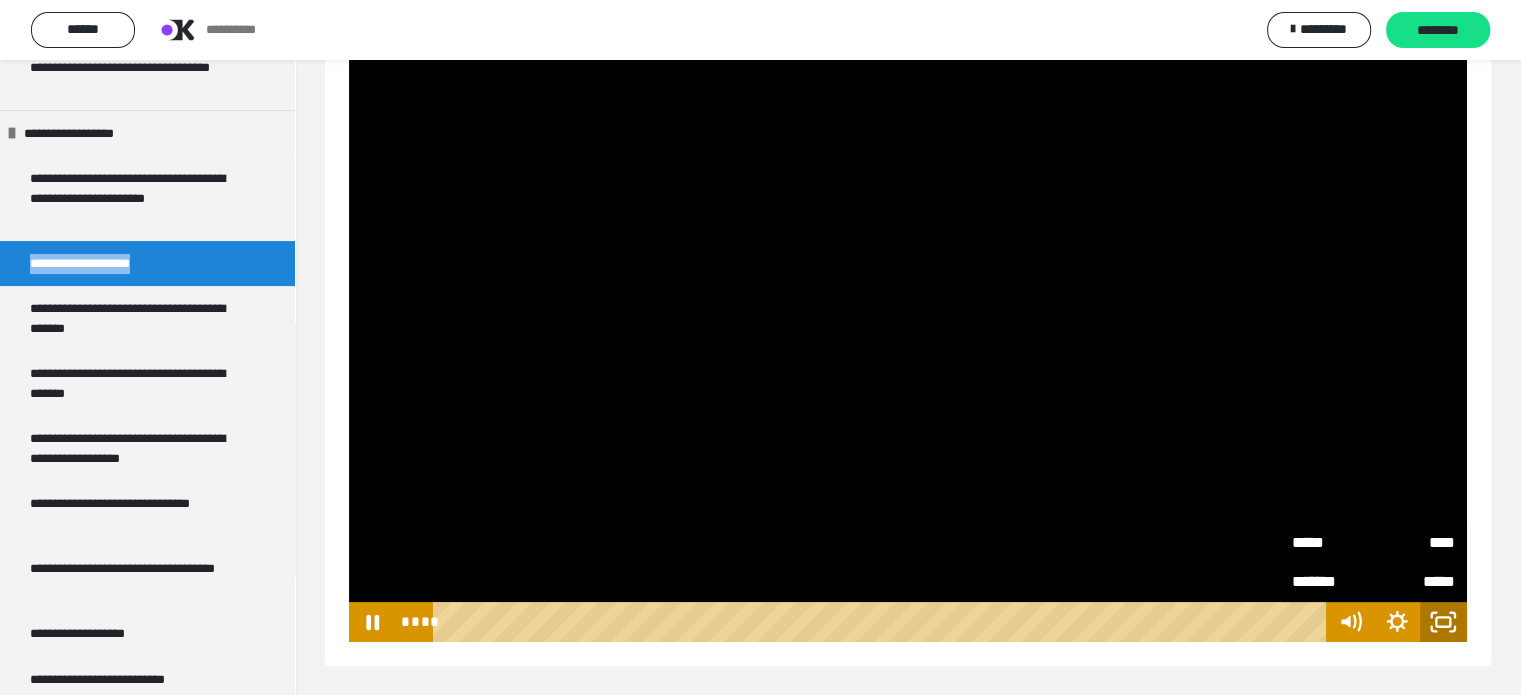 click 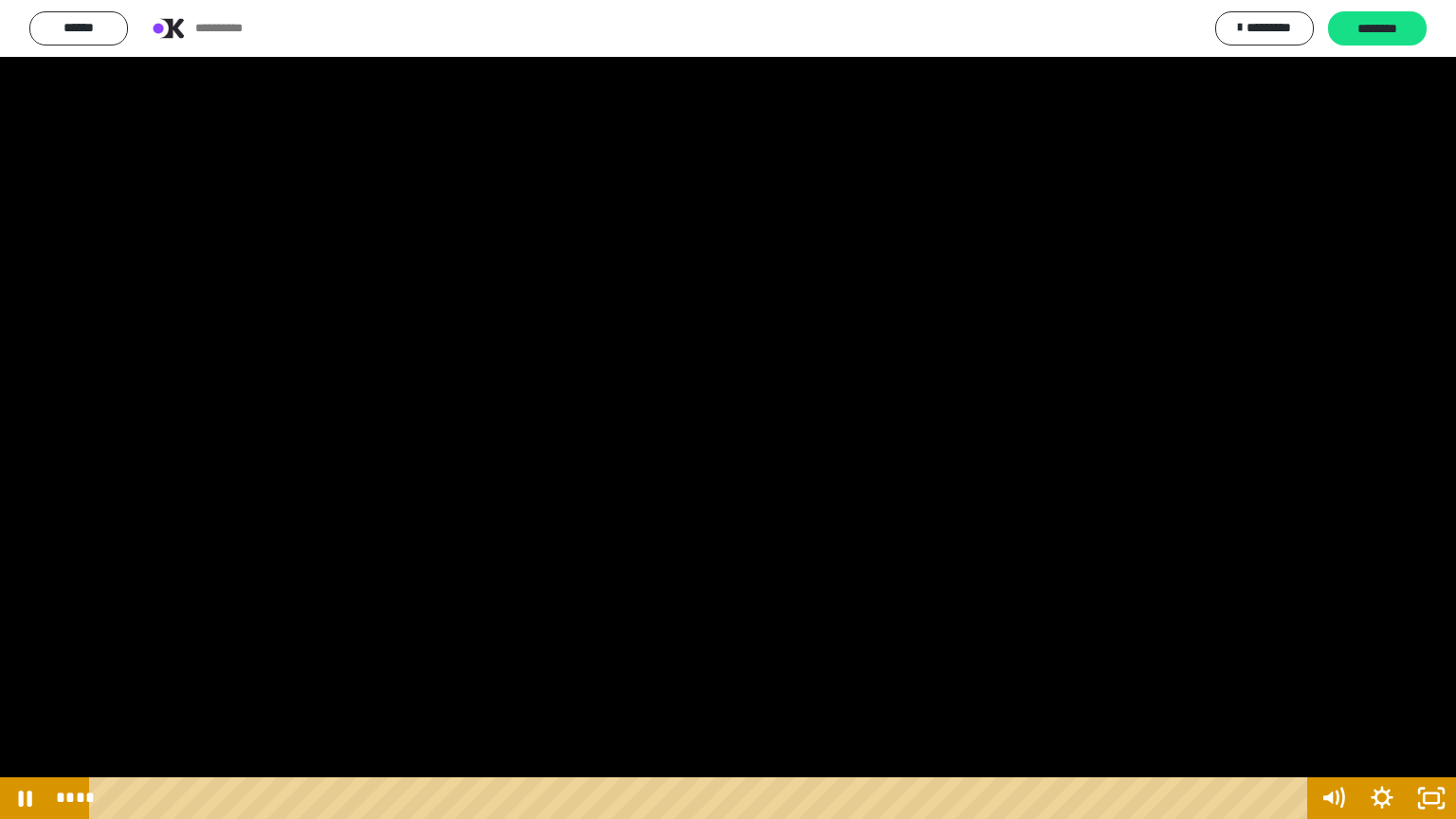 click at bounding box center [728, 410] 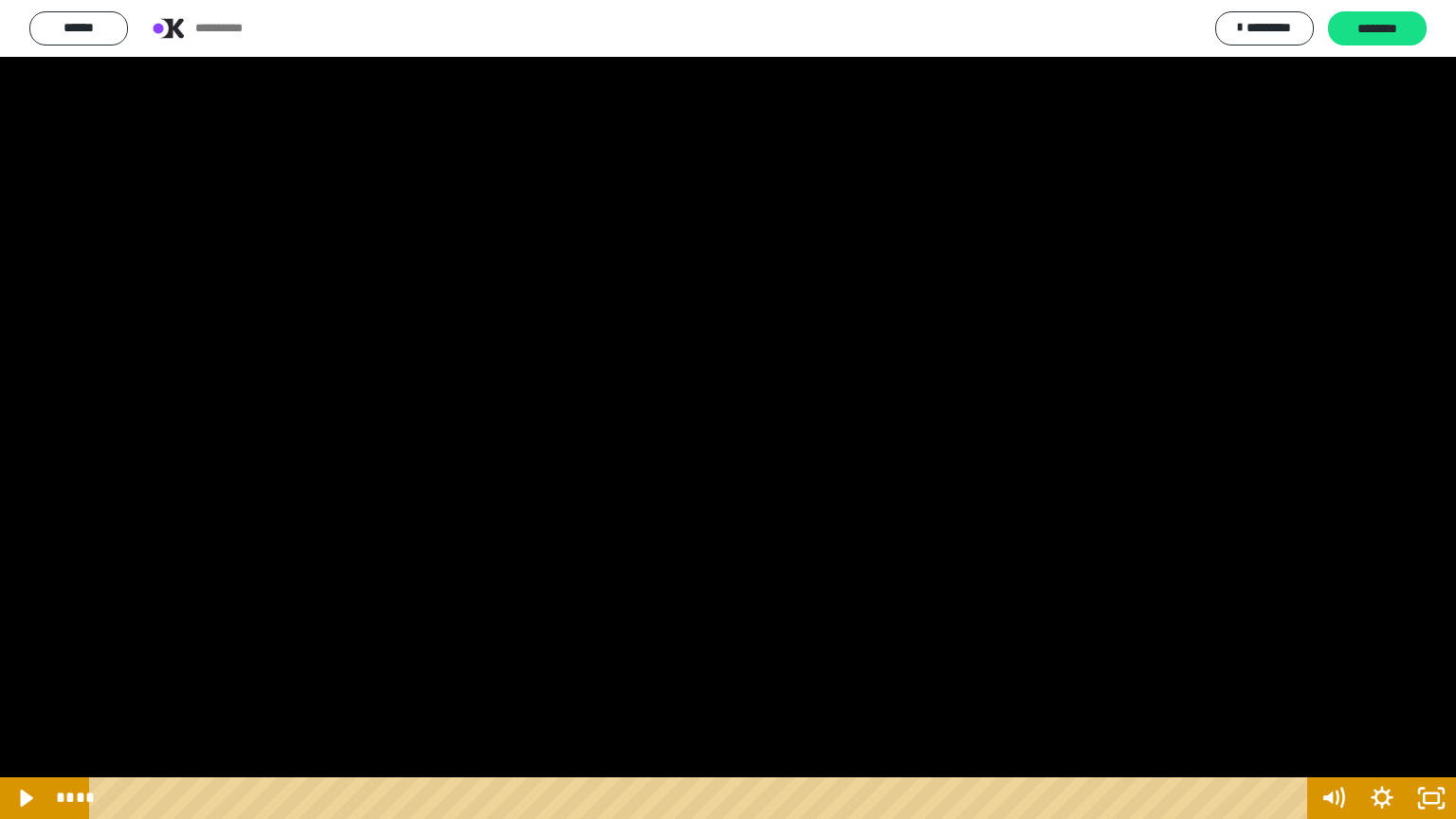 type 